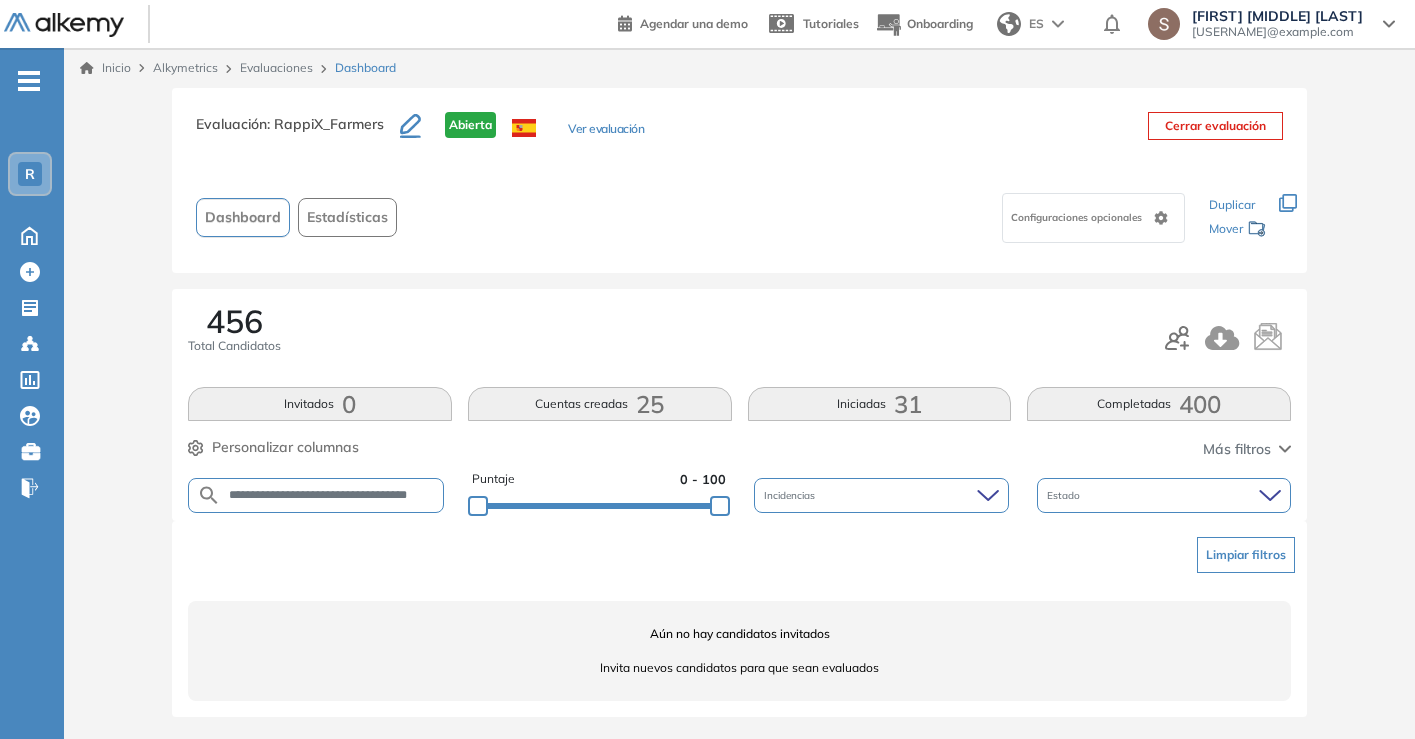 scroll, scrollTop: 0, scrollLeft: 0, axis: both 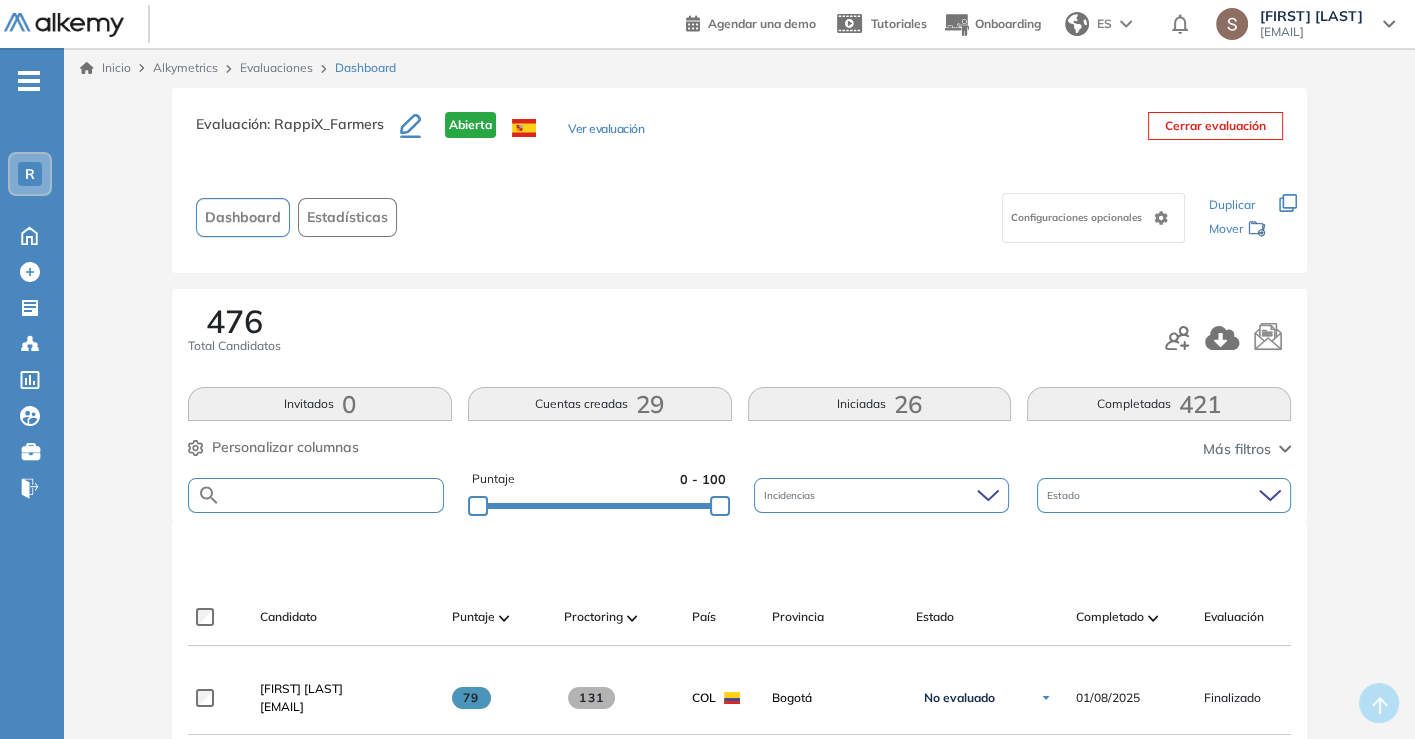 click at bounding box center (332, 495) 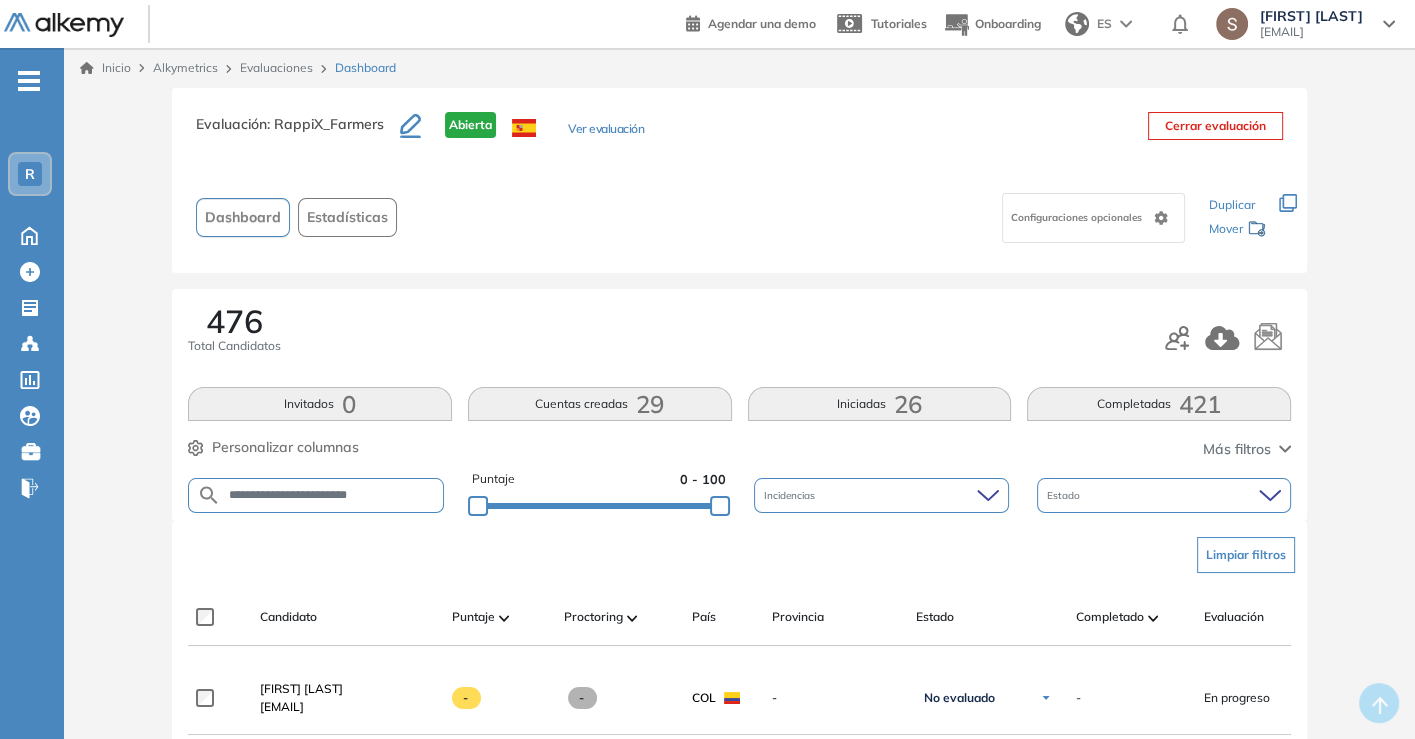 click on "**********" at bounding box center (332, 495) 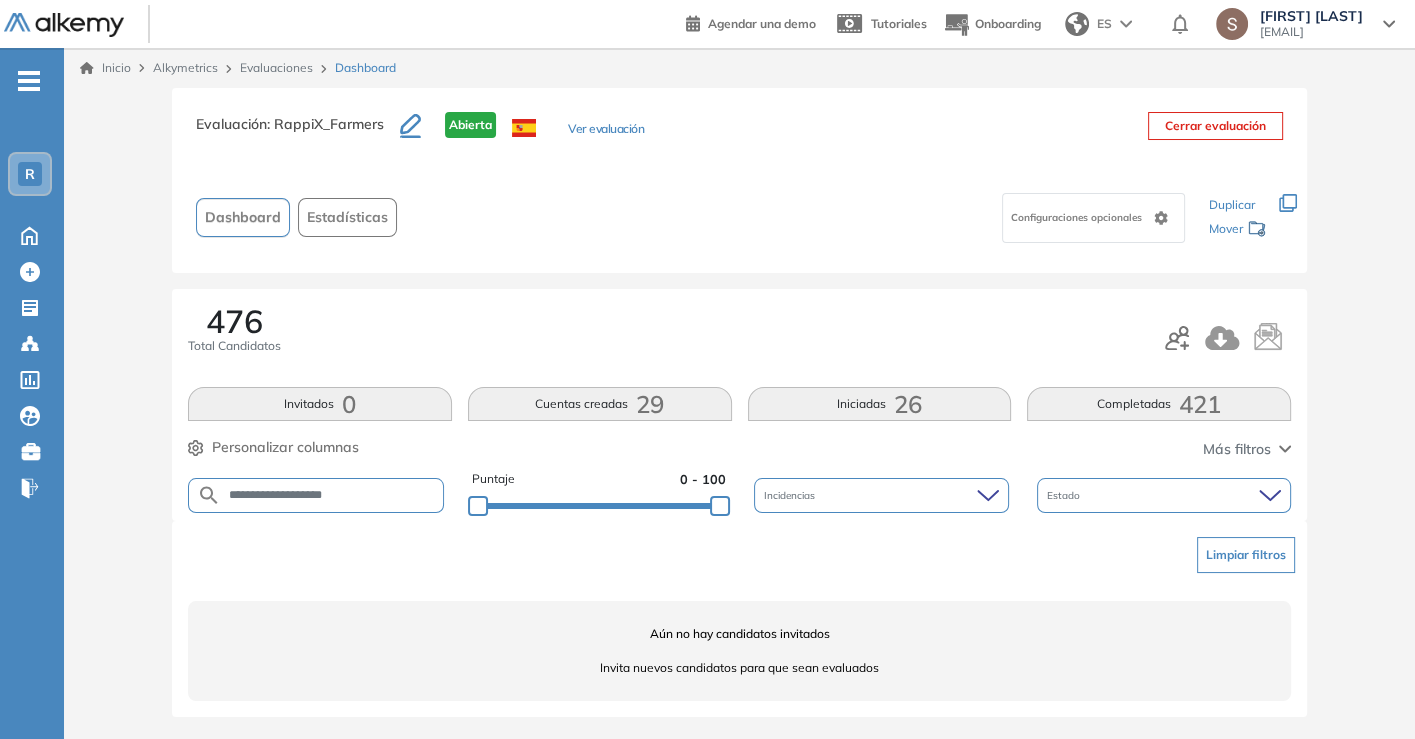 click on "**********" at bounding box center (332, 495) 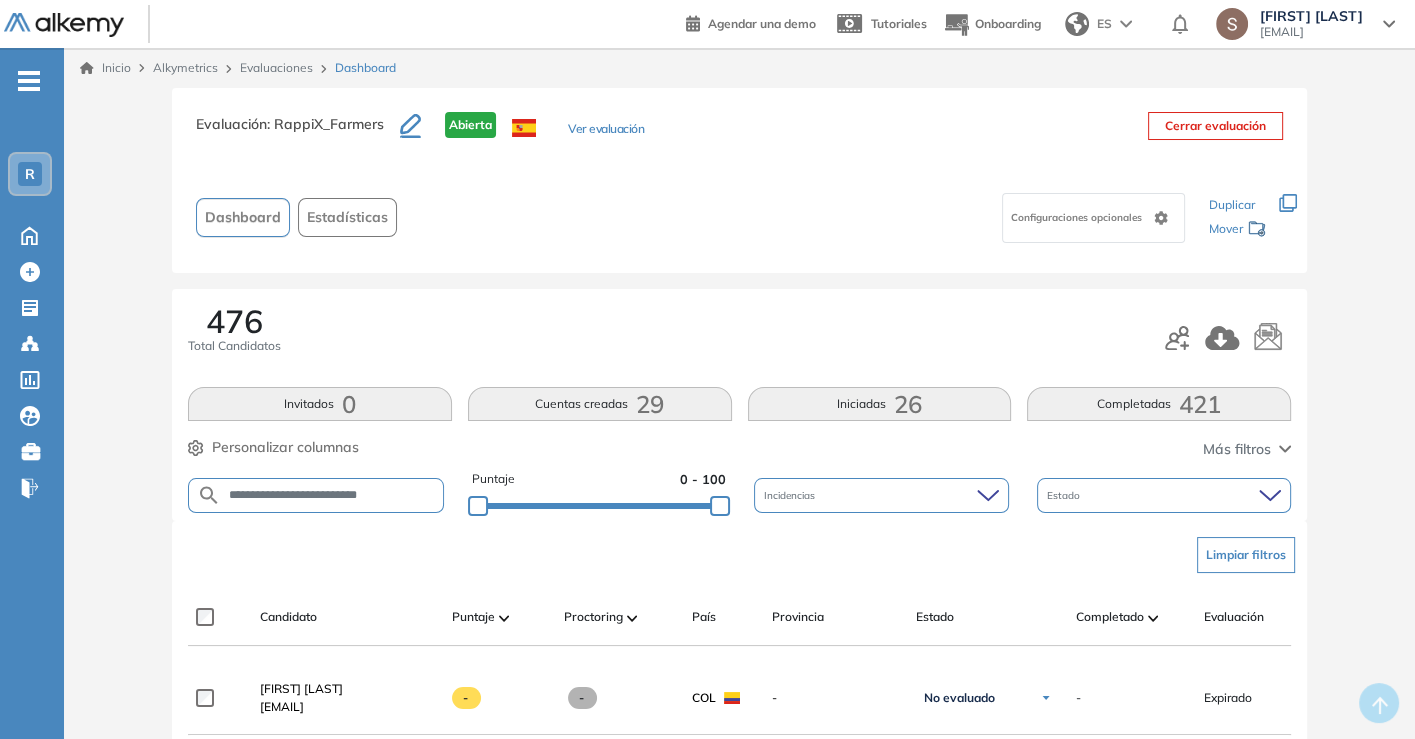 click on "**********" at bounding box center (332, 495) 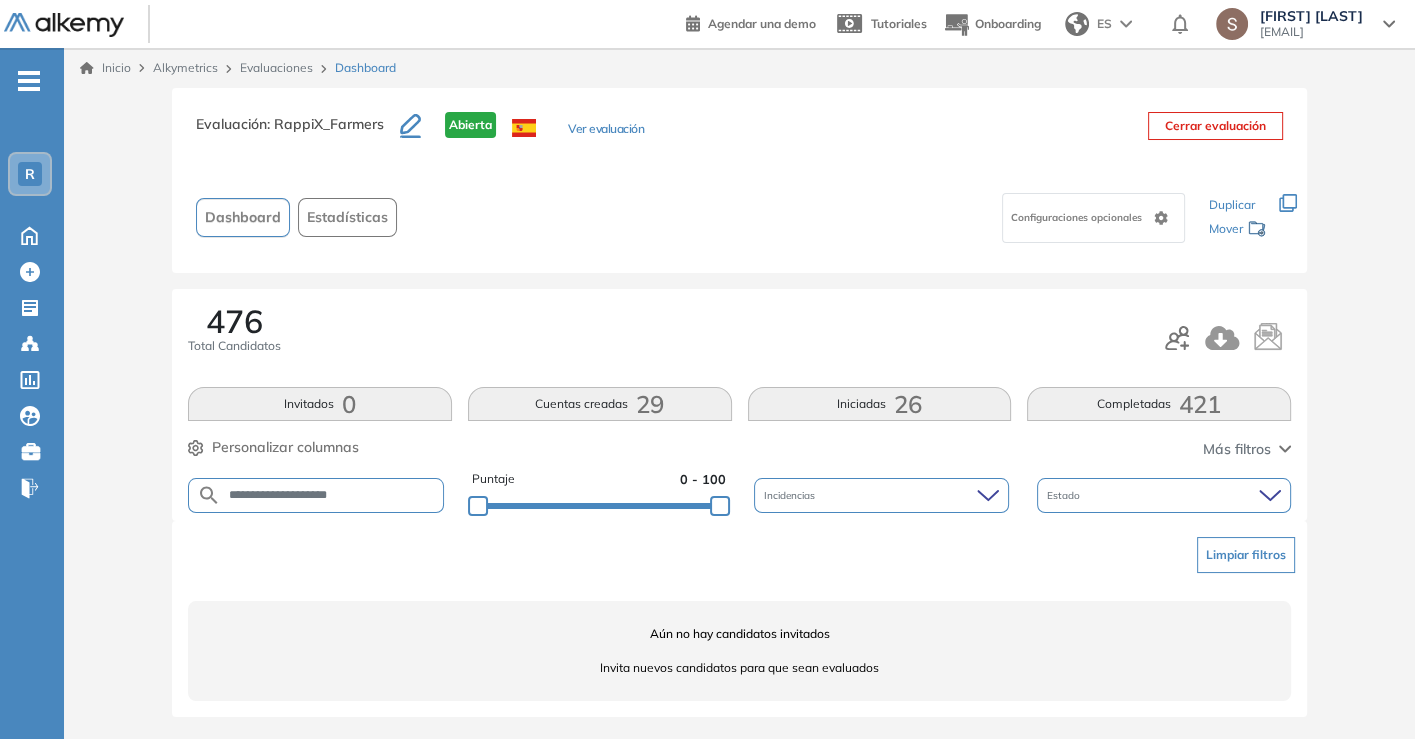 drag, startPoint x: 307, startPoint y: 504, endPoint x: 298, endPoint y: 495, distance: 12.727922 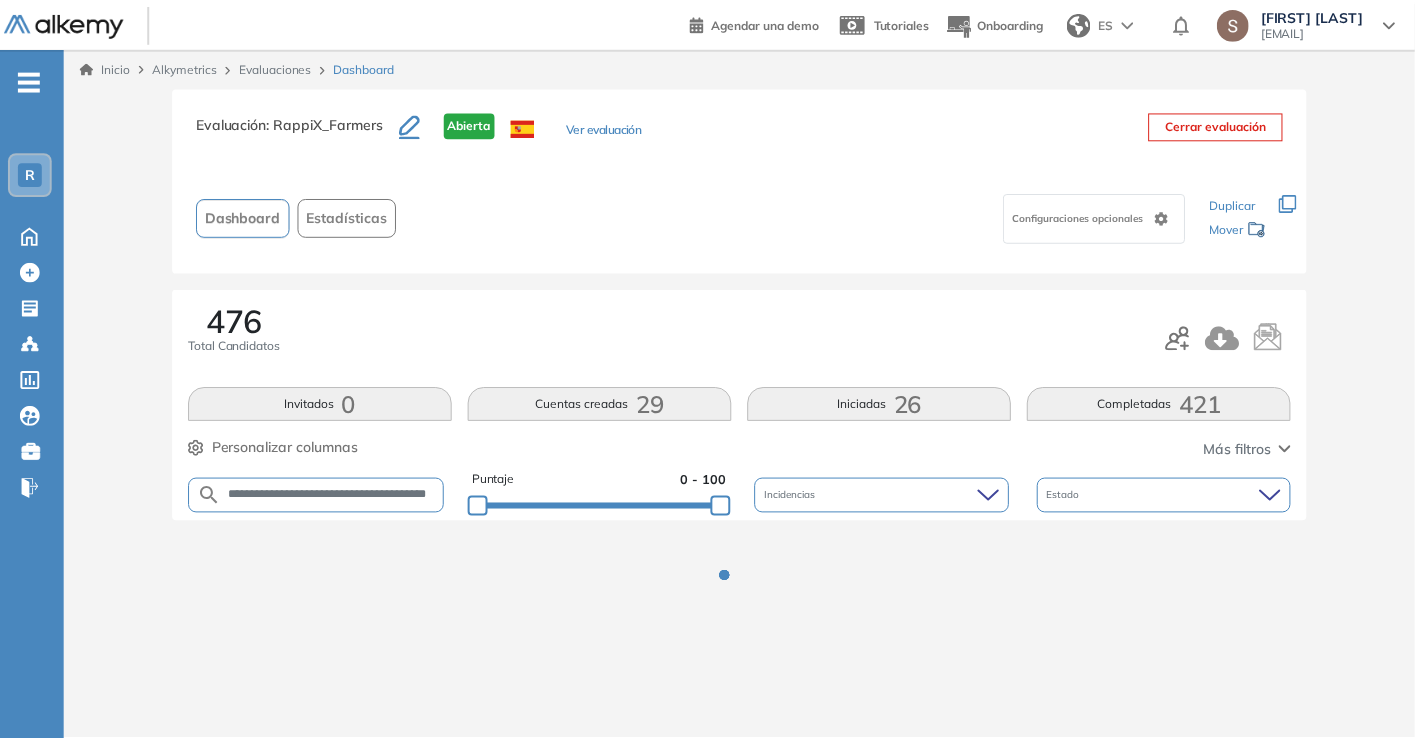 scroll, scrollTop: 0, scrollLeft: 31, axis: horizontal 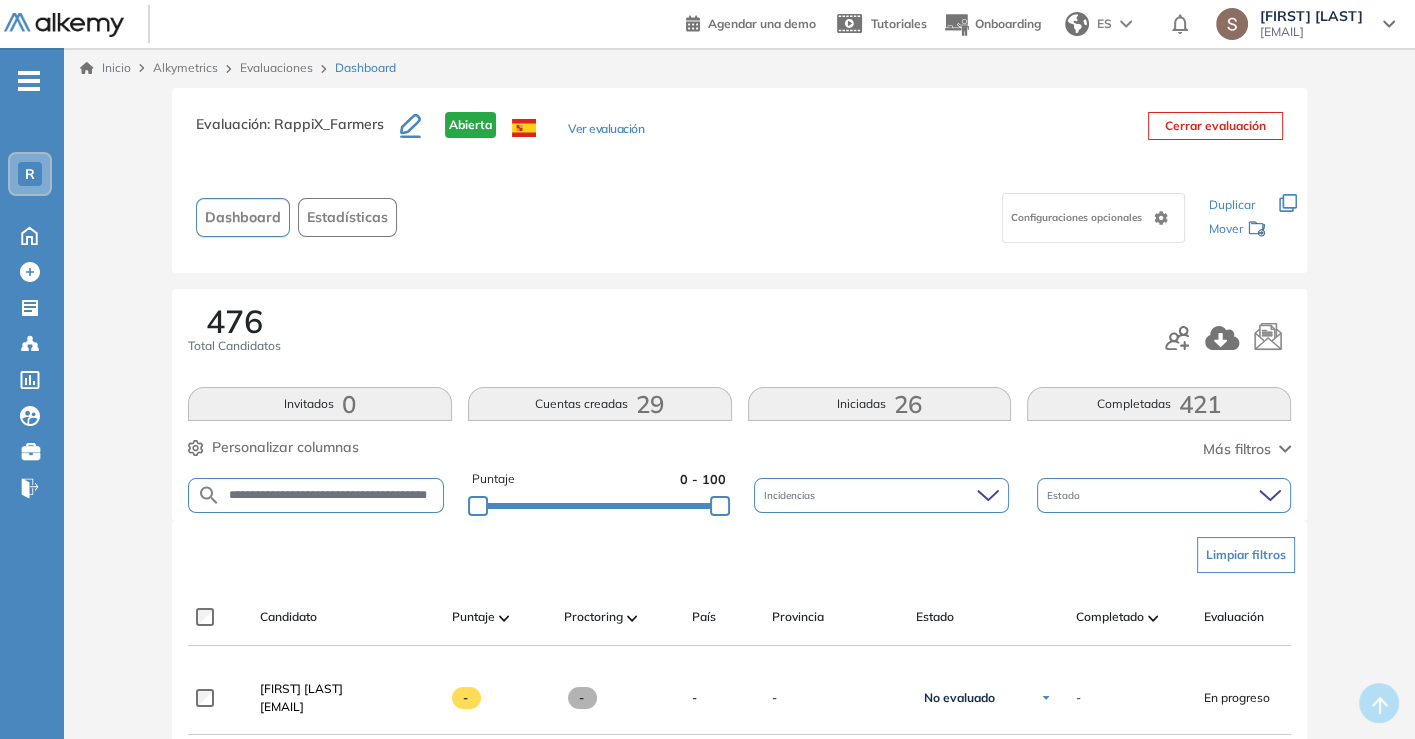 click on "**********" at bounding box center (332, 495) 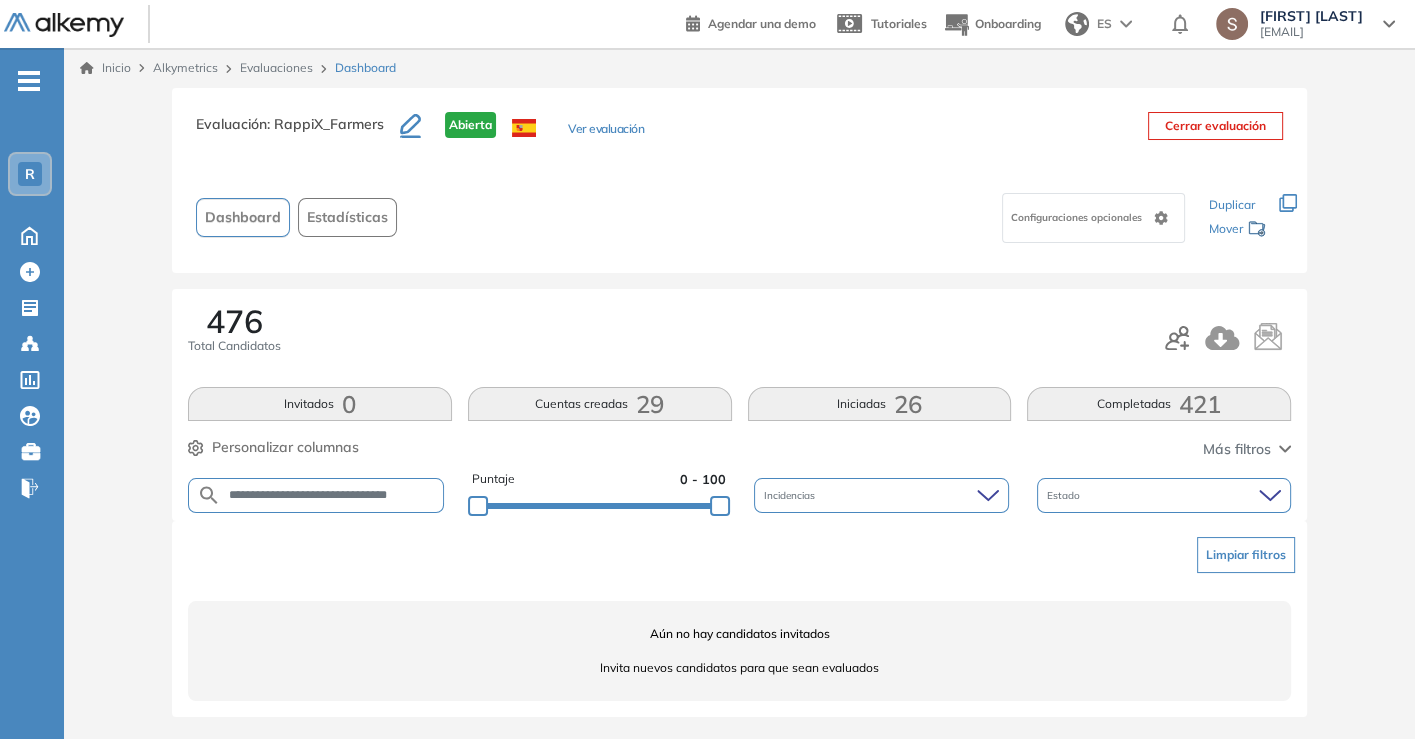 click on "**********" at bounding box center [332, 495] 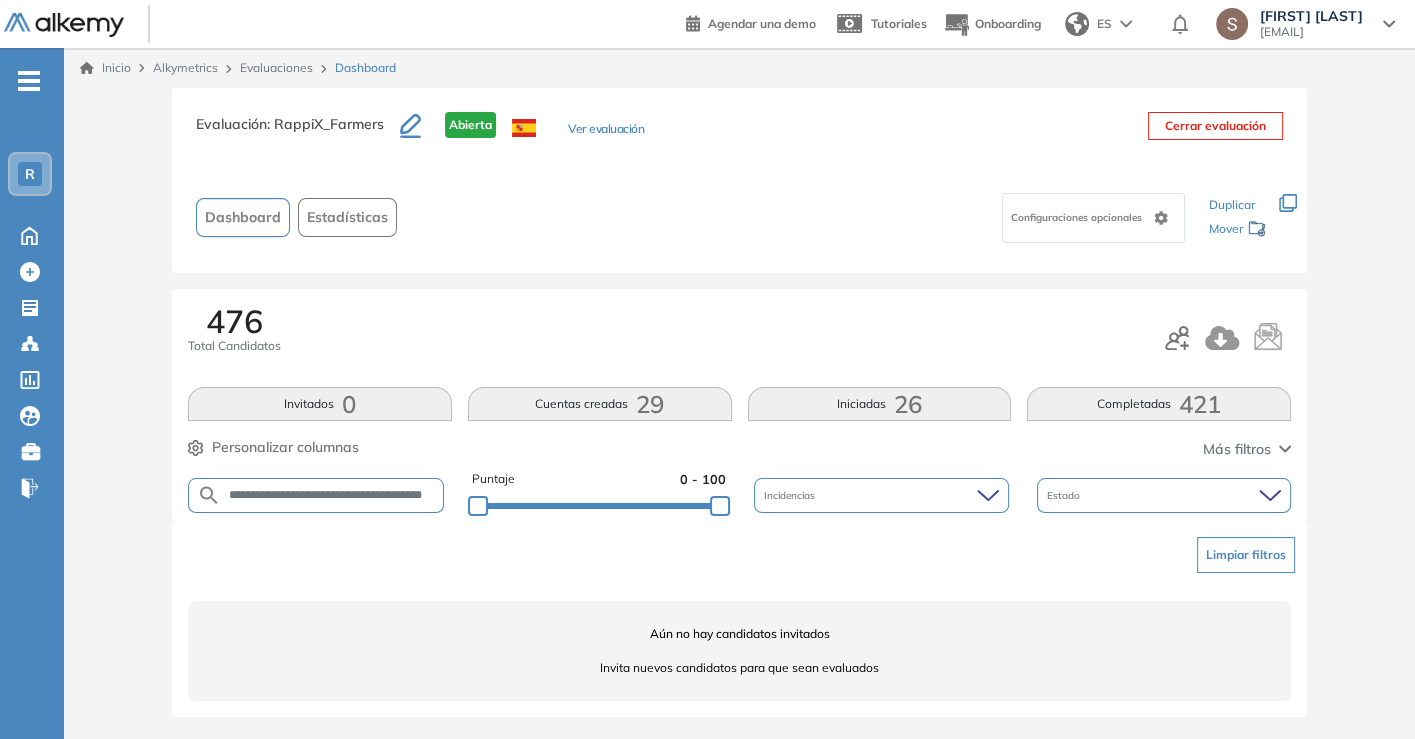 scroll, scrollTop: 0, scrollLeft: 39, axis: horizontal 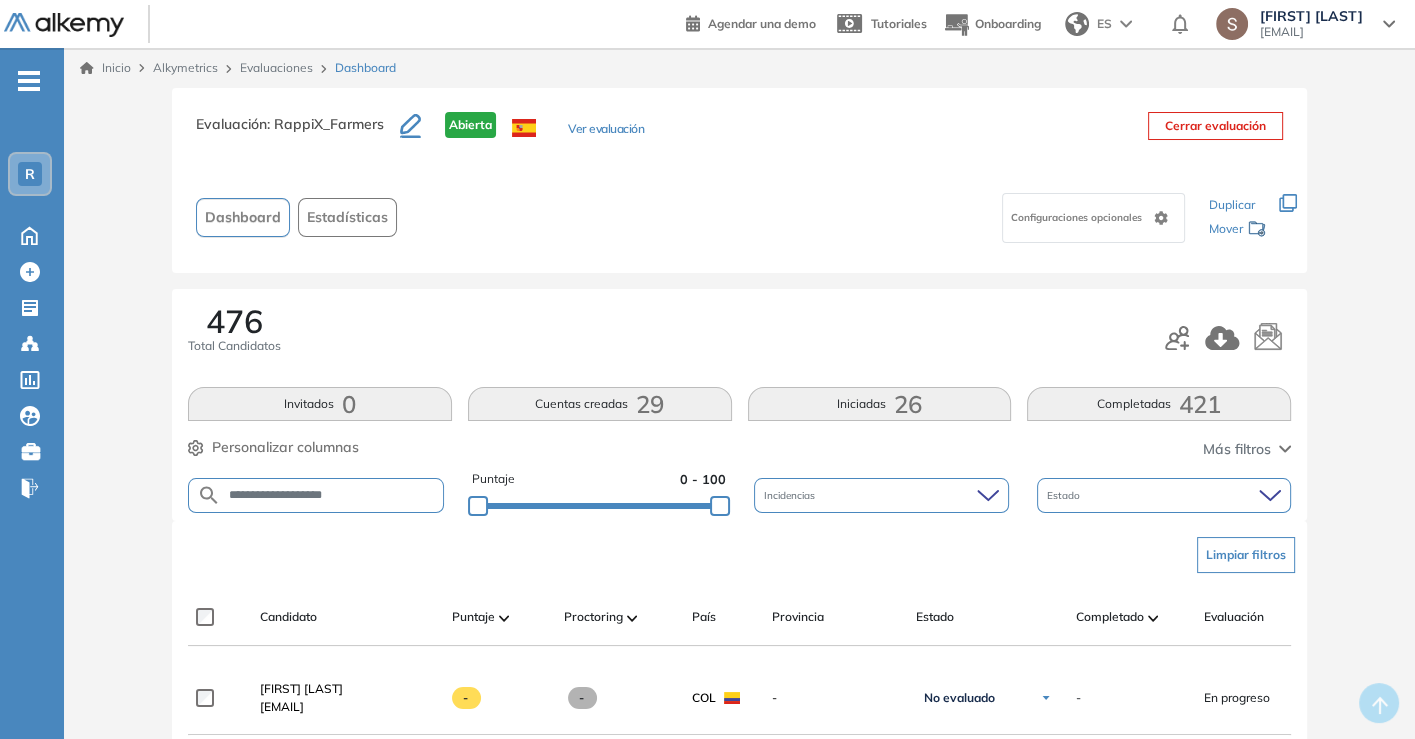 click on "**********" at bounding box center (332, 495) 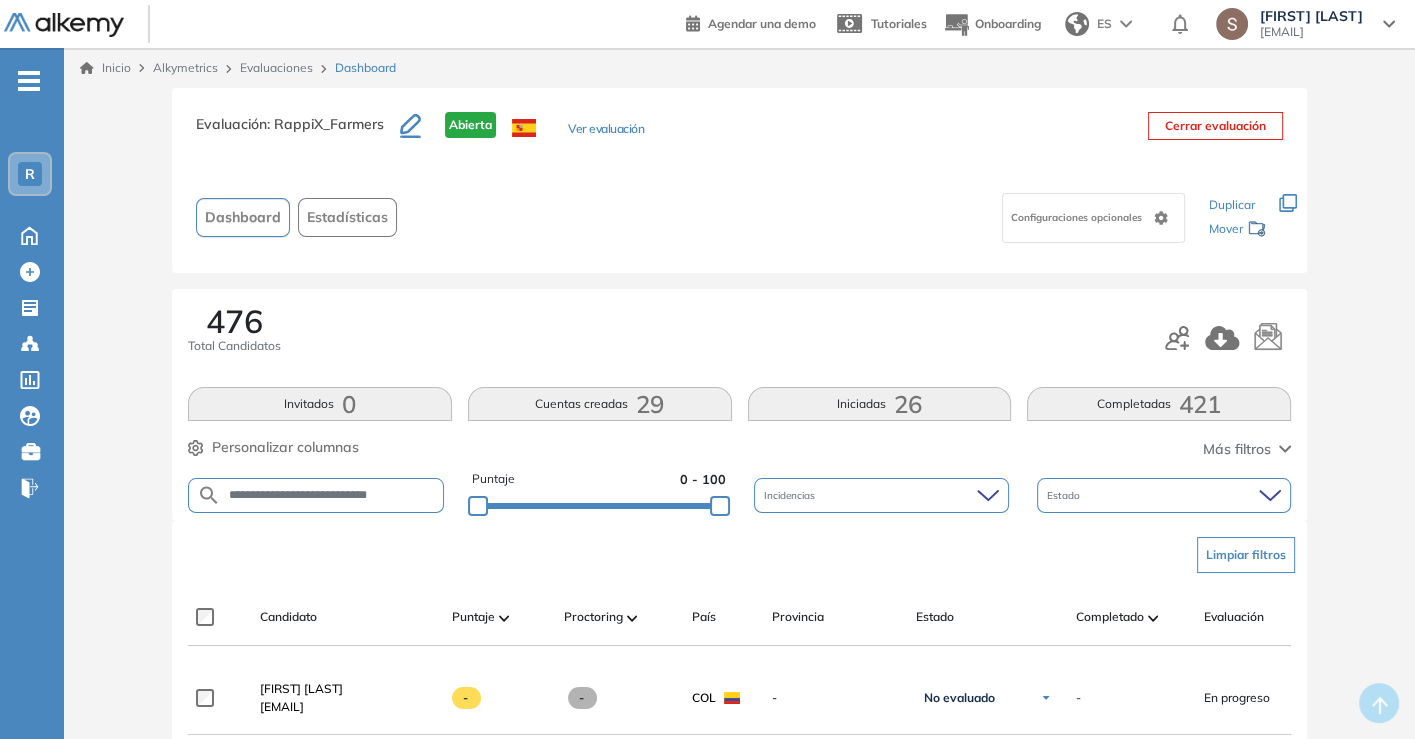 click on "**********" at bounding box center (332, 495) 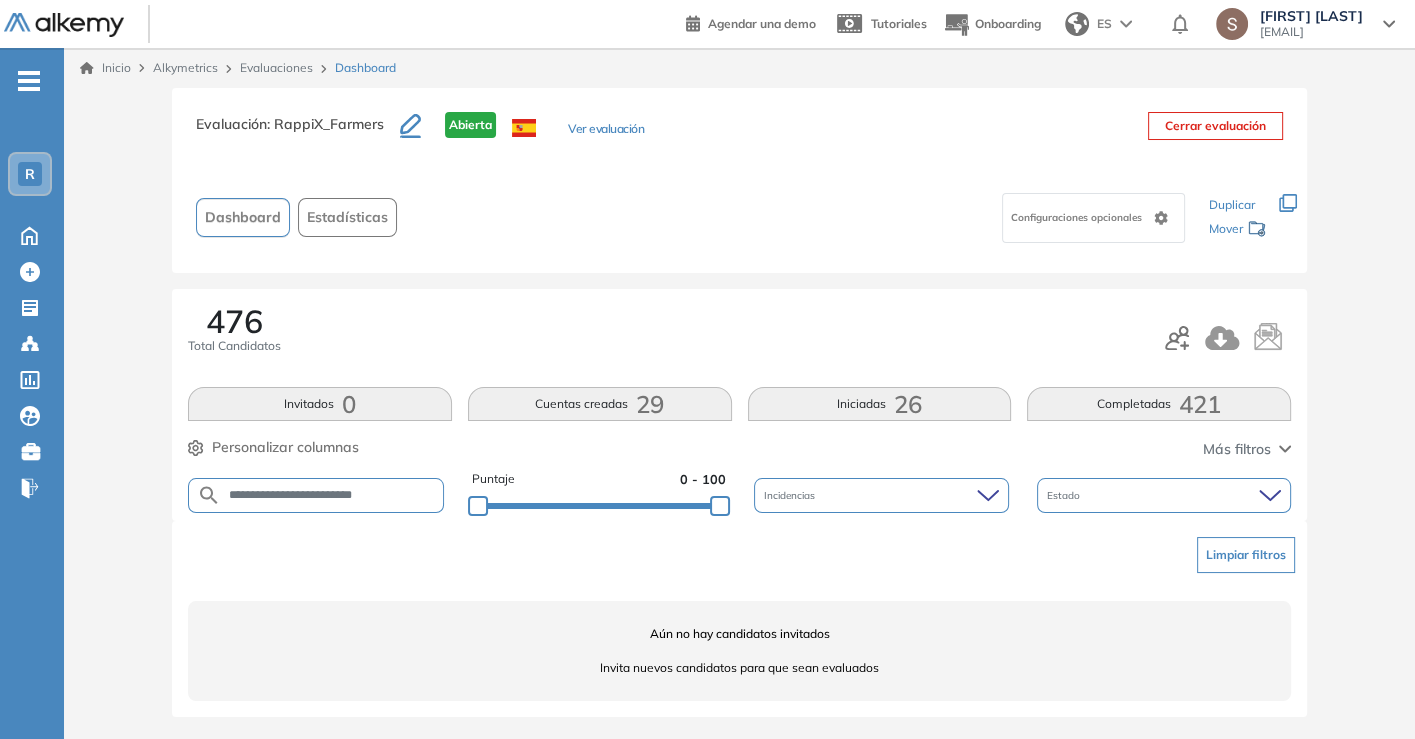 click on "**********" at bounding box center (332, 495) 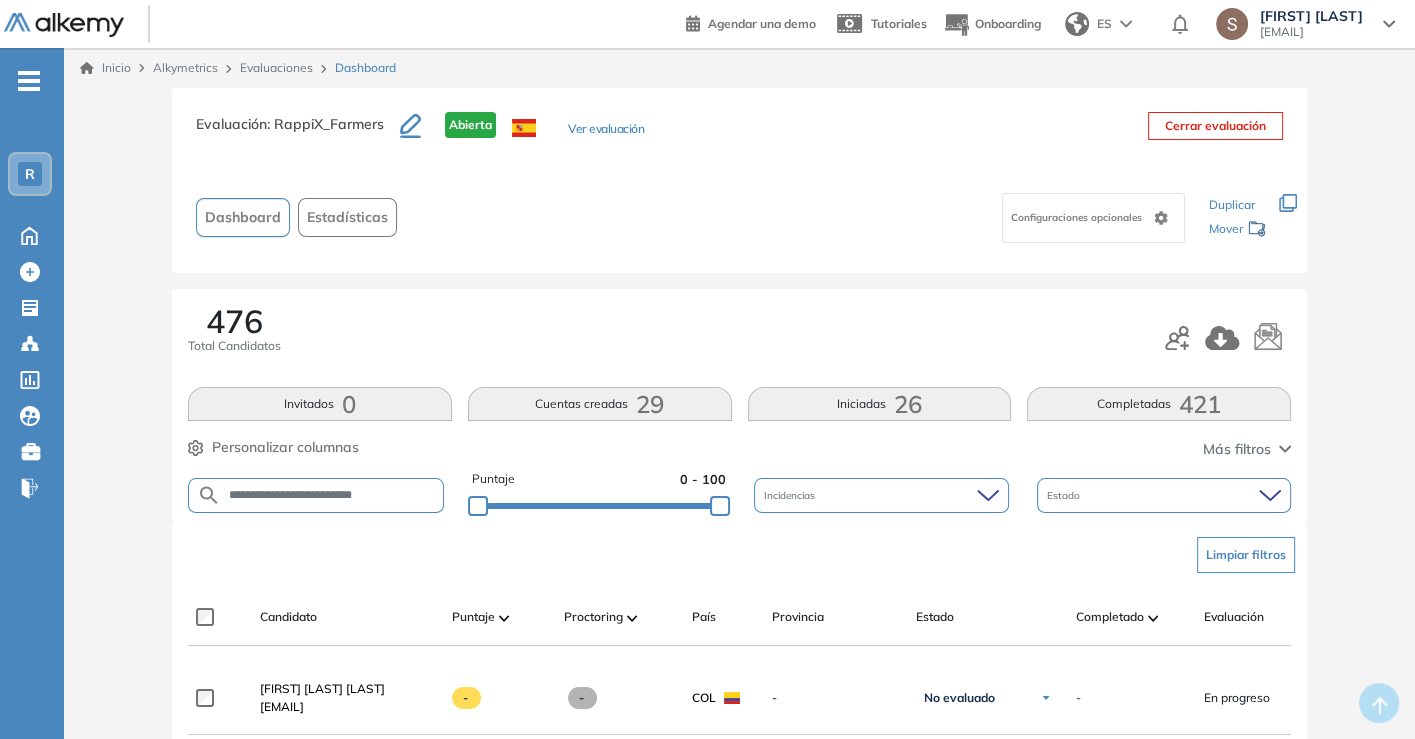 click on "**********" at bounding box center (316, 495) 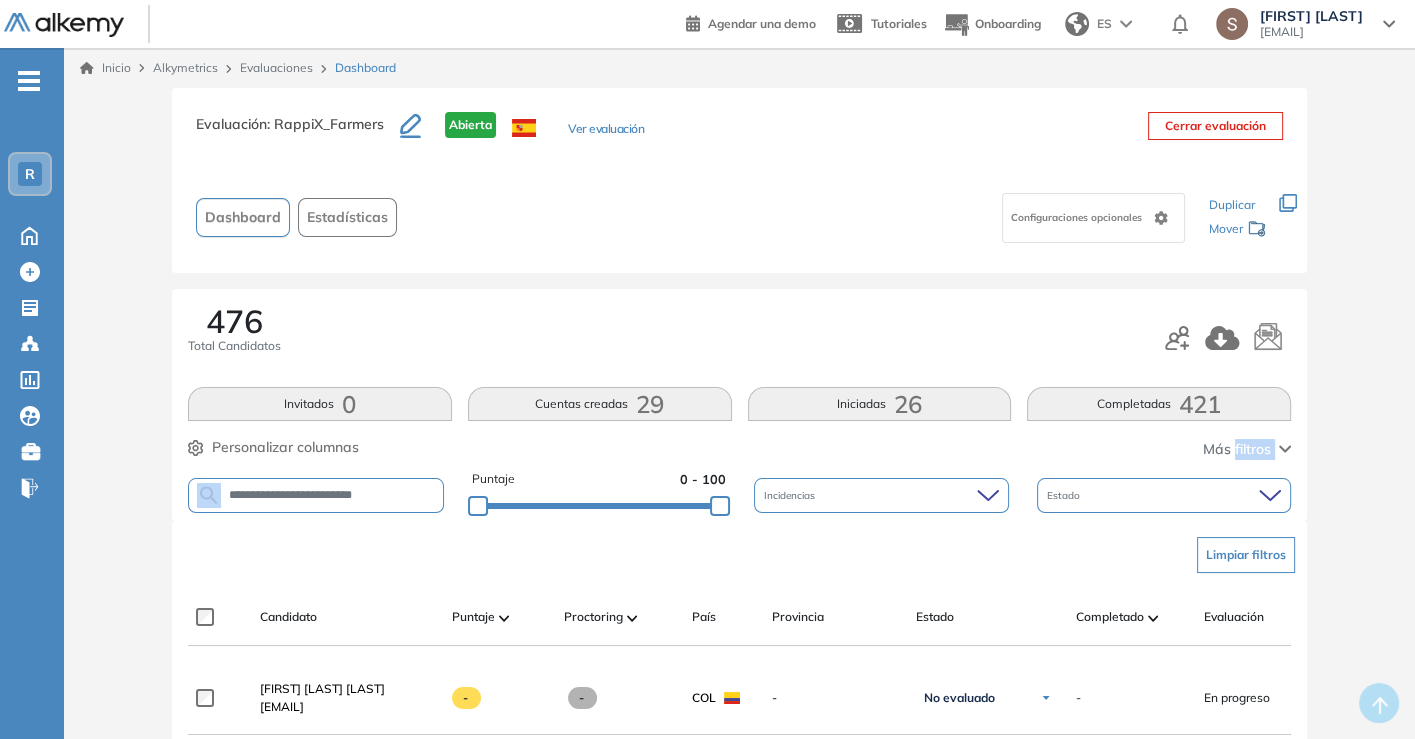 click on "**********" at bounding box center (316, 495) 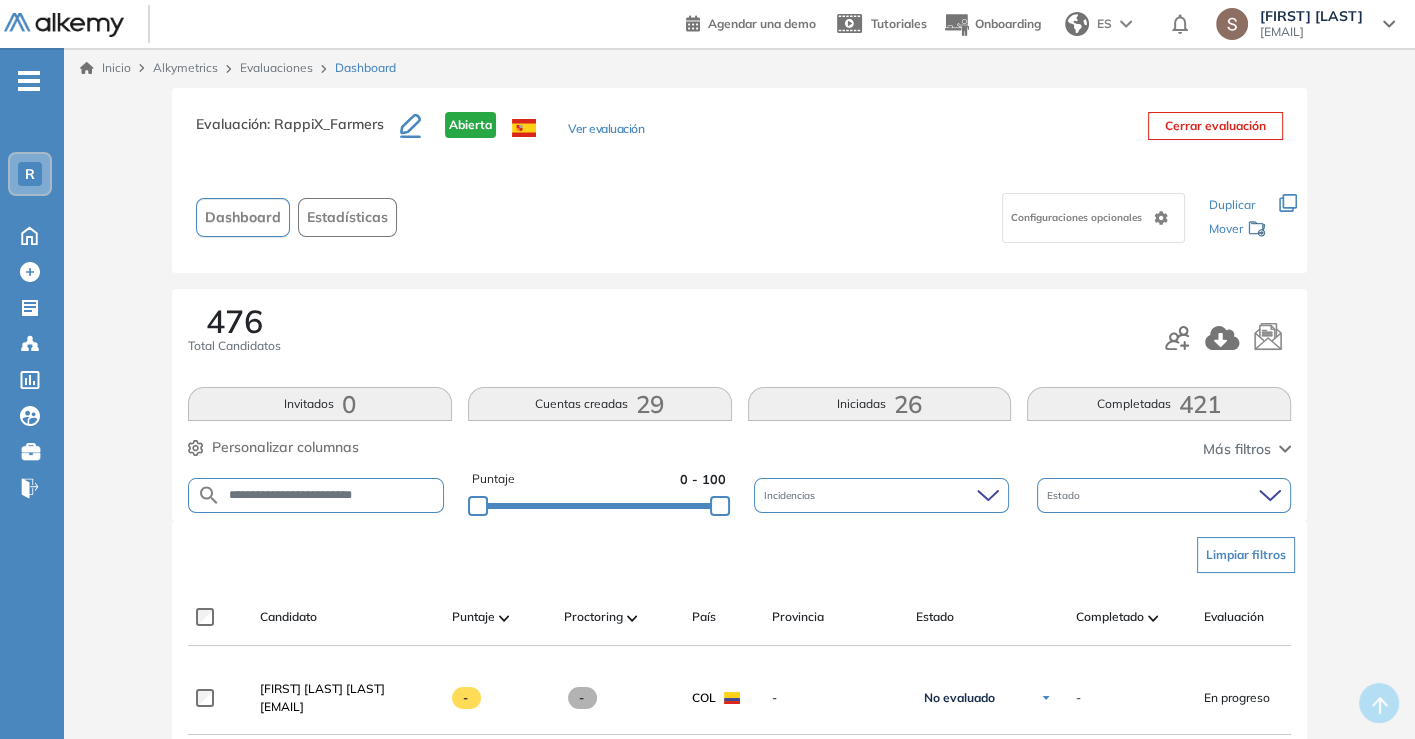 click on "**********" at bounding box center (316, 495) 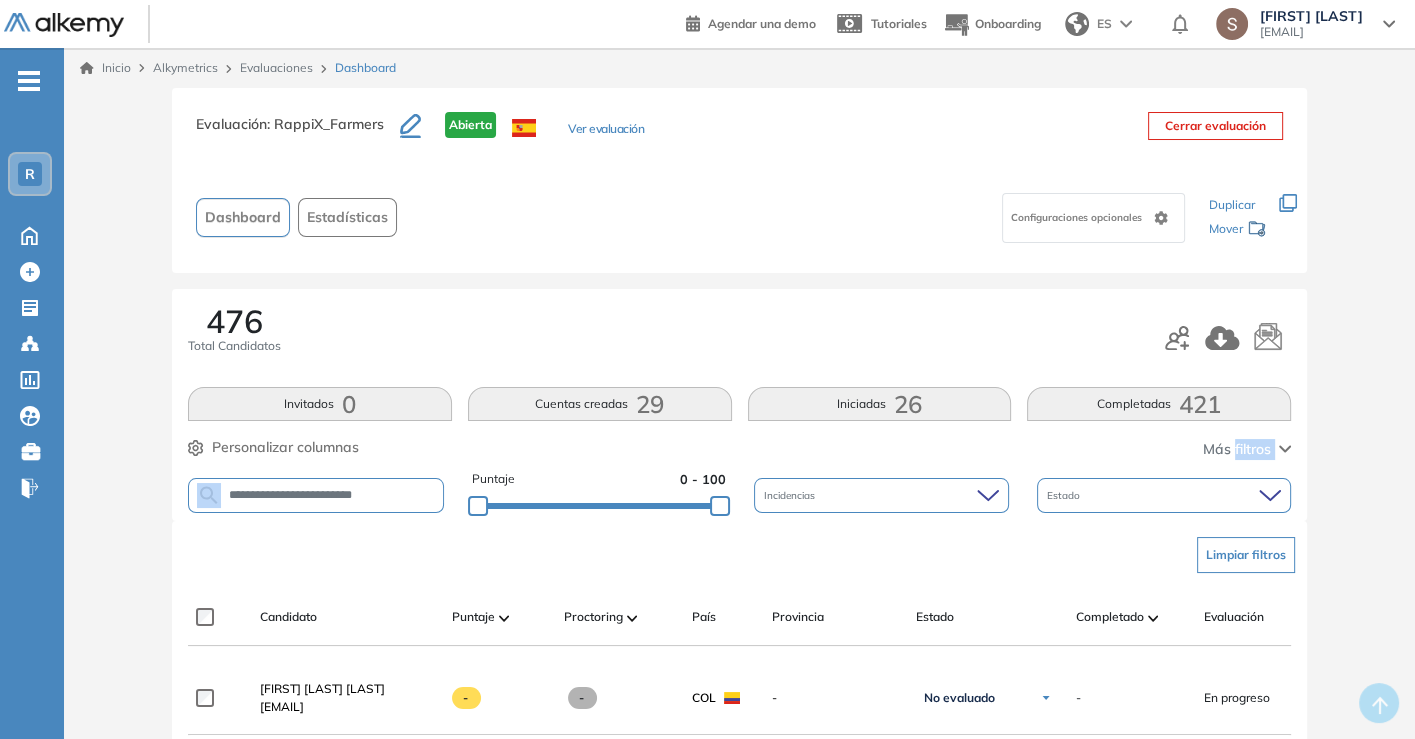 click on "**********" at bounding box center [316, 495] 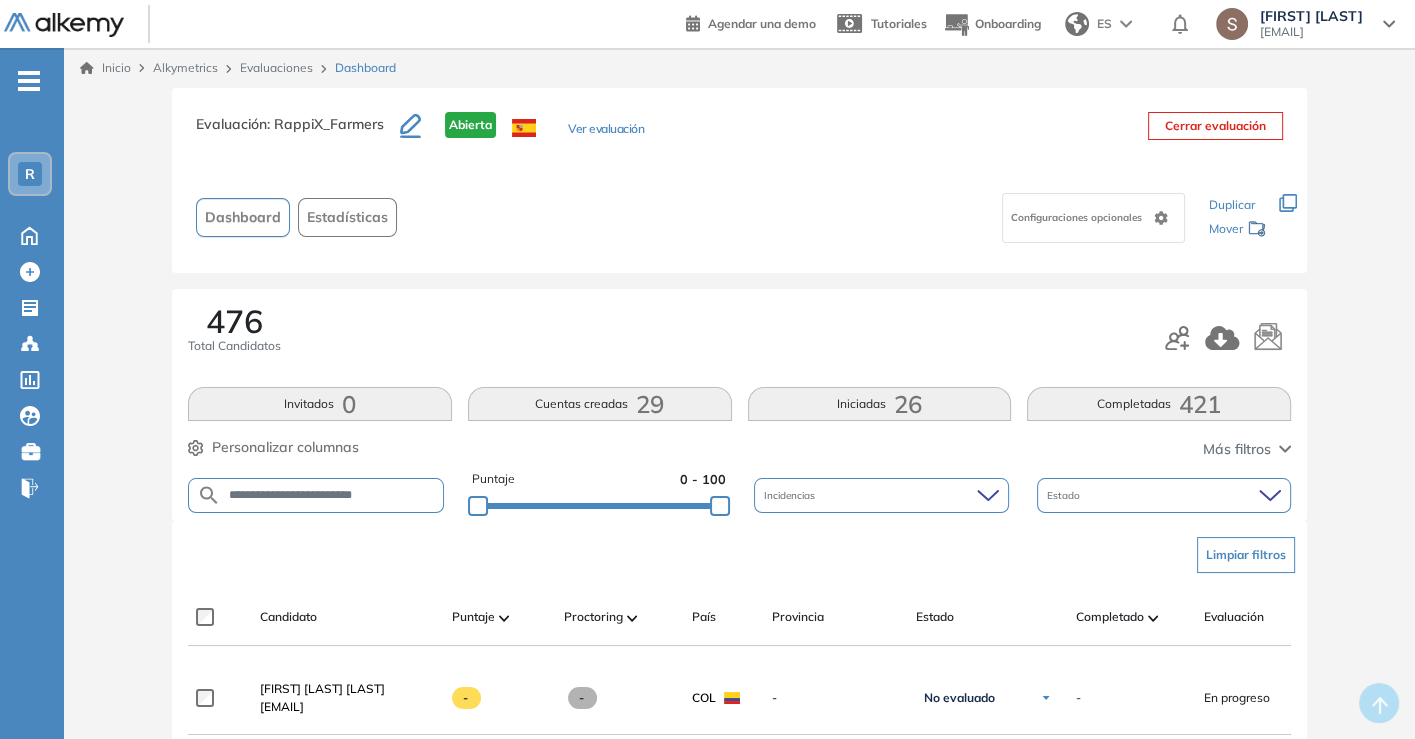 drag, startPoint x: 322, startPoint y: 486, endPoint x: 338, endPoint y: 495, distance: 18.35756 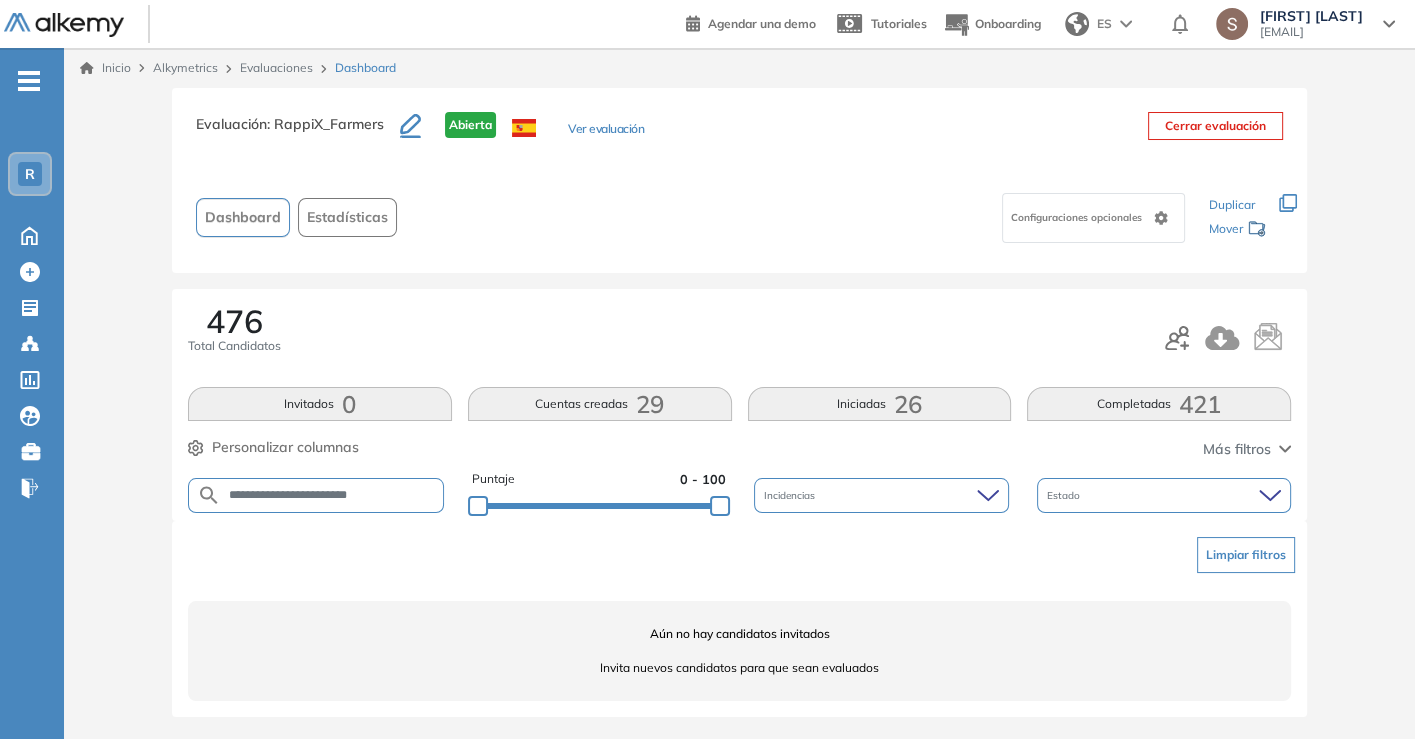 click on "**********" at bounding box center (332, 495) 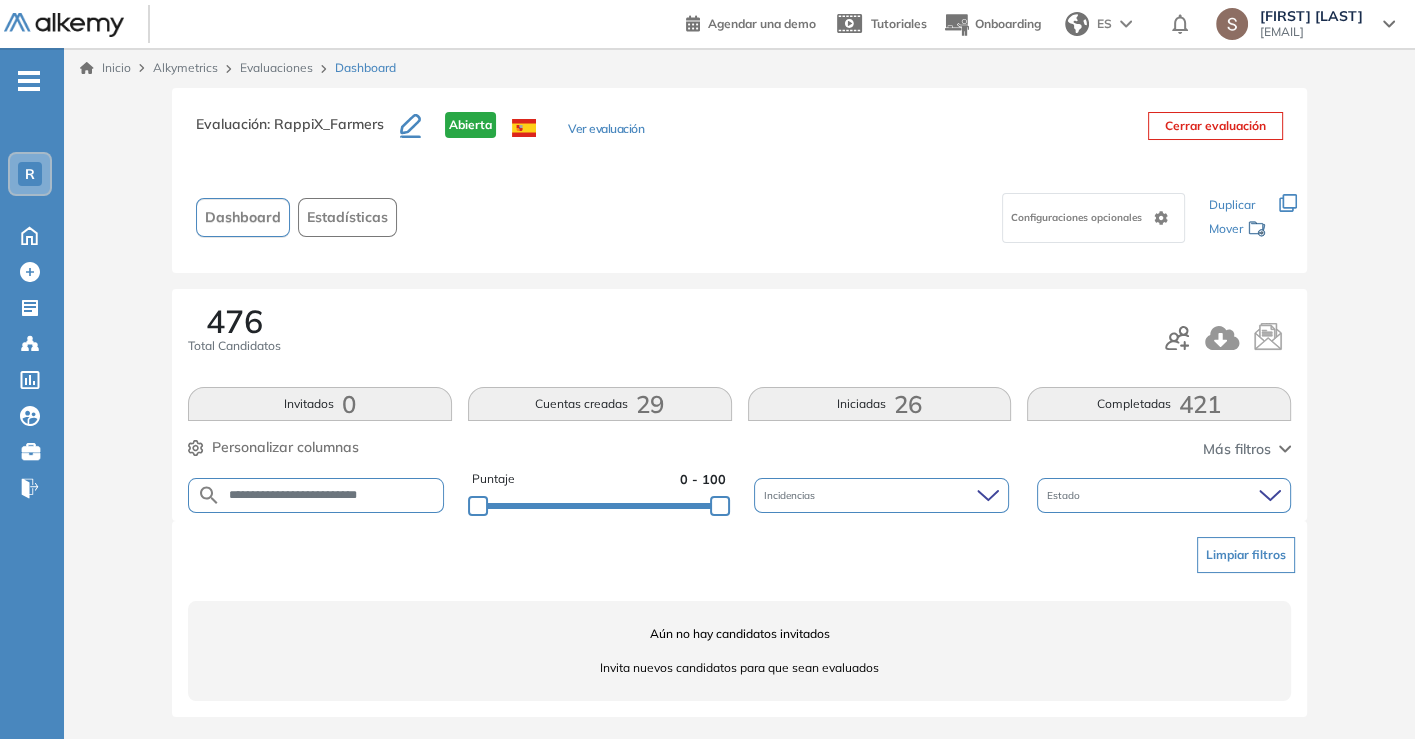click on "**********" at bounding box center [332, 495] 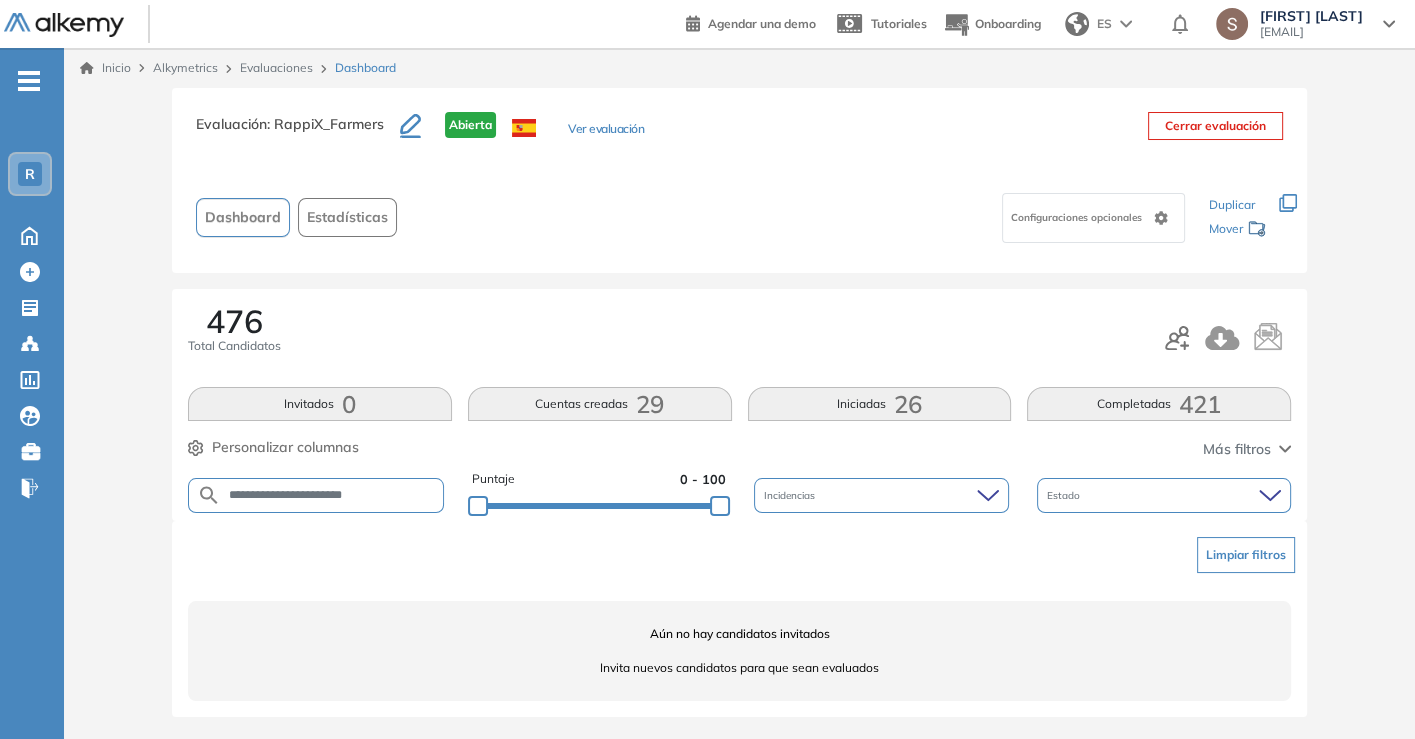 click on "**********" at bounding box center [332, 495] 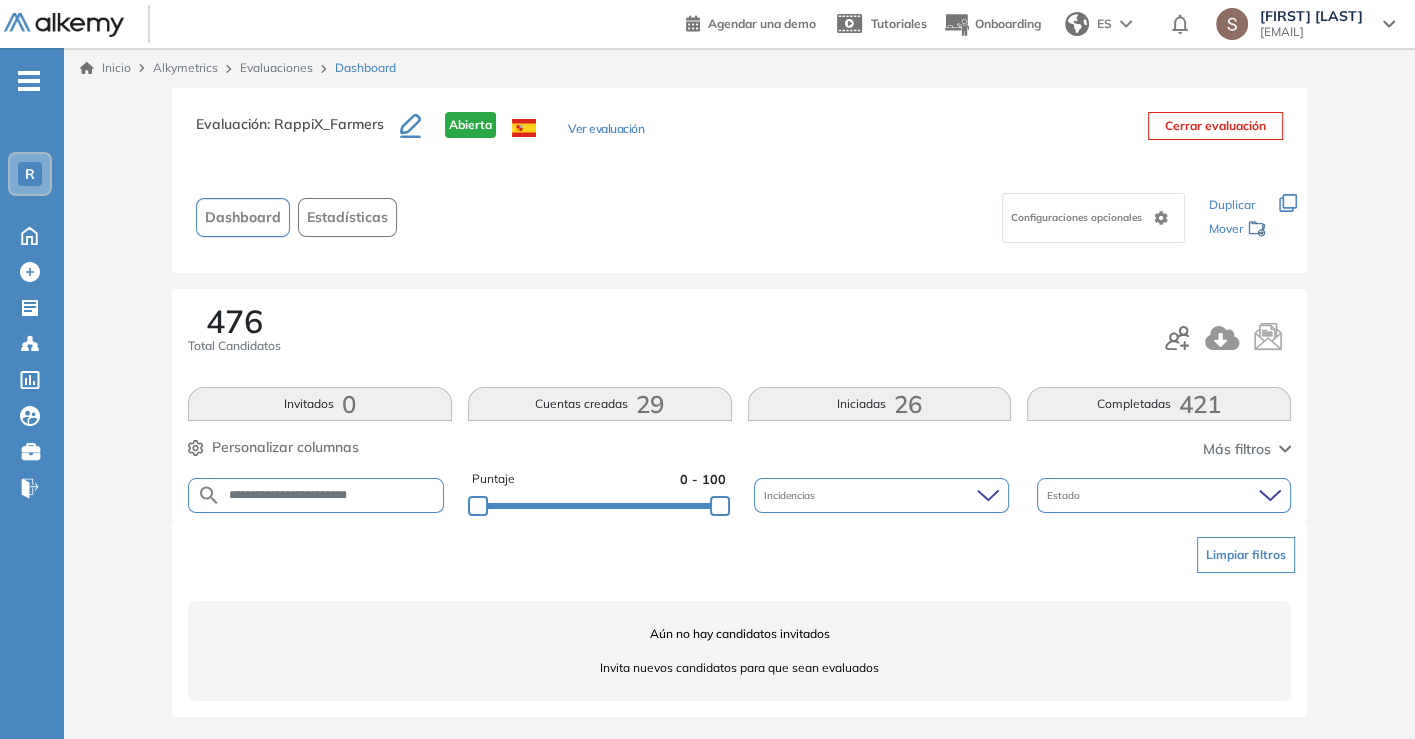 click on "**********" at bounding box center (332, 495) 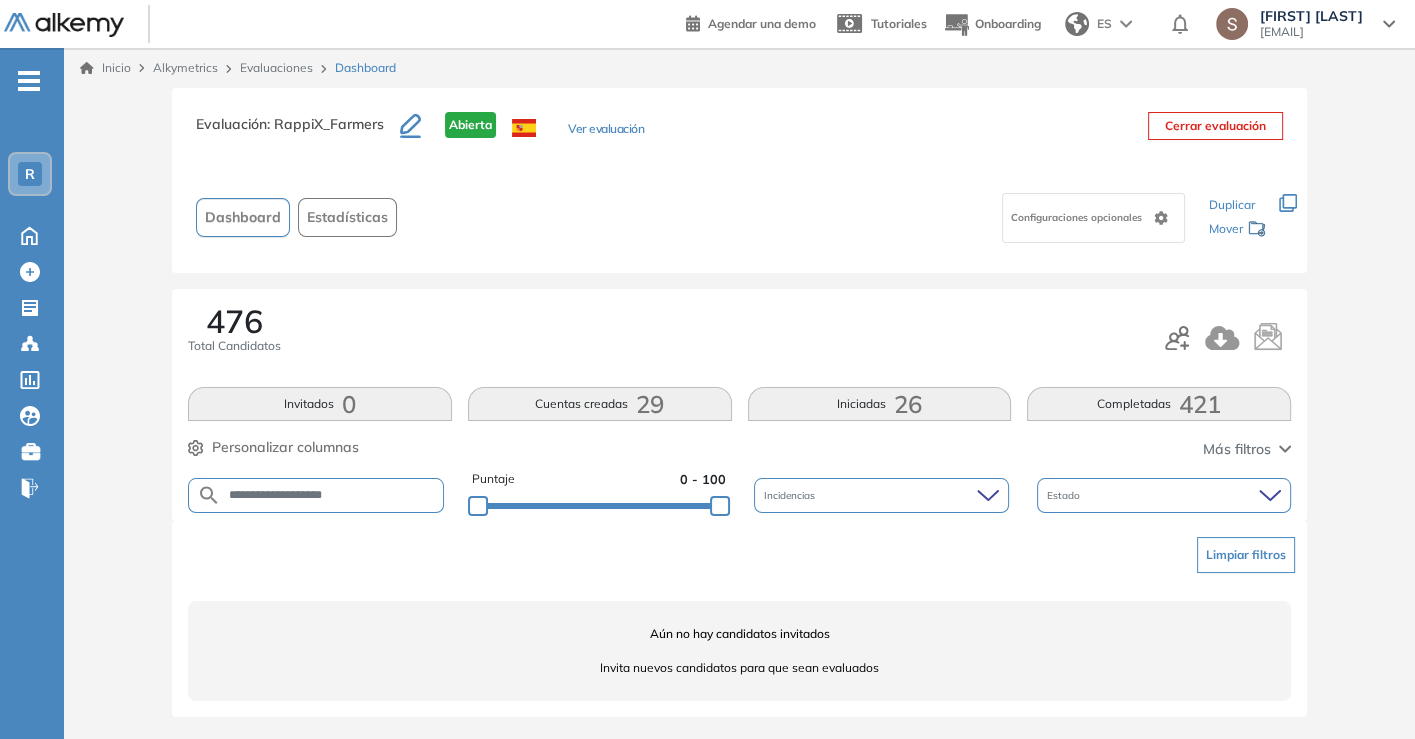 click on "**********" at bounding box center (332, 495) 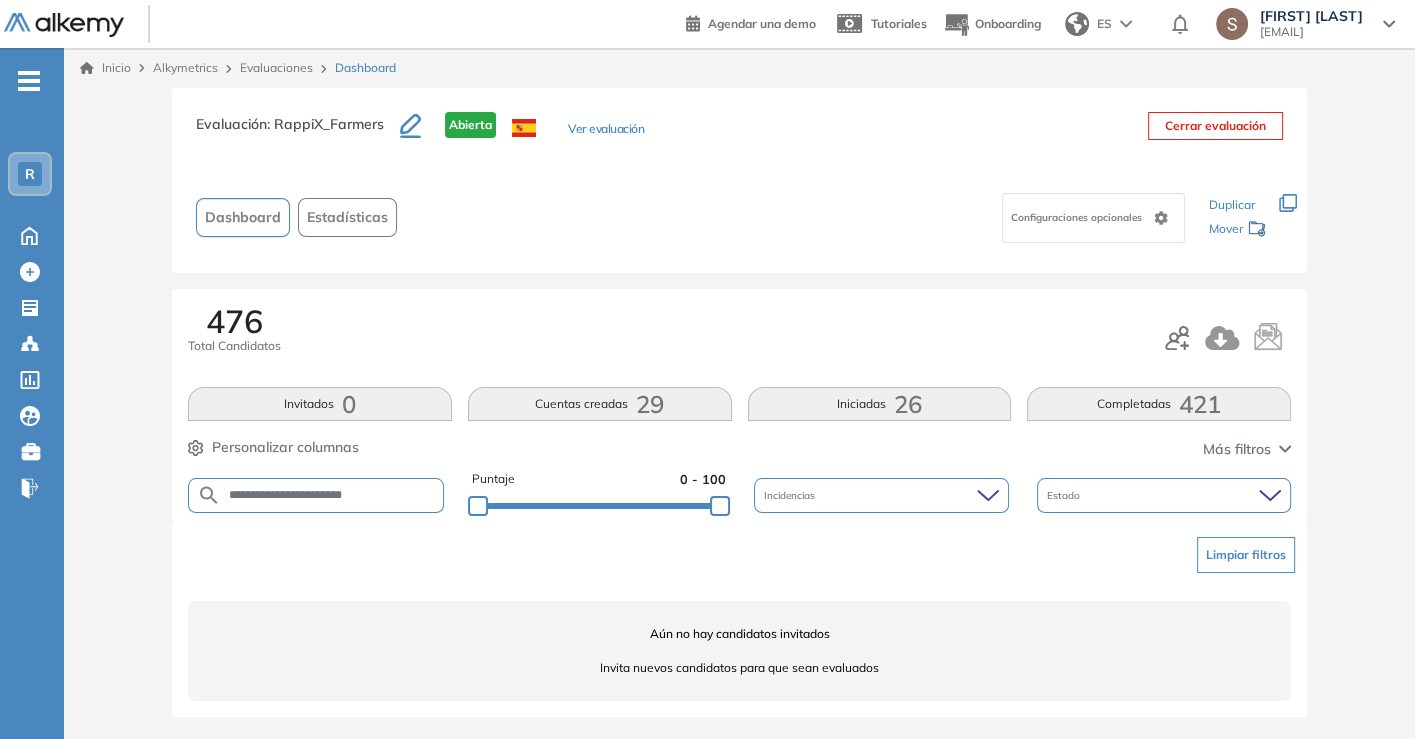 click on "**********" at bounding box center [332, 495] 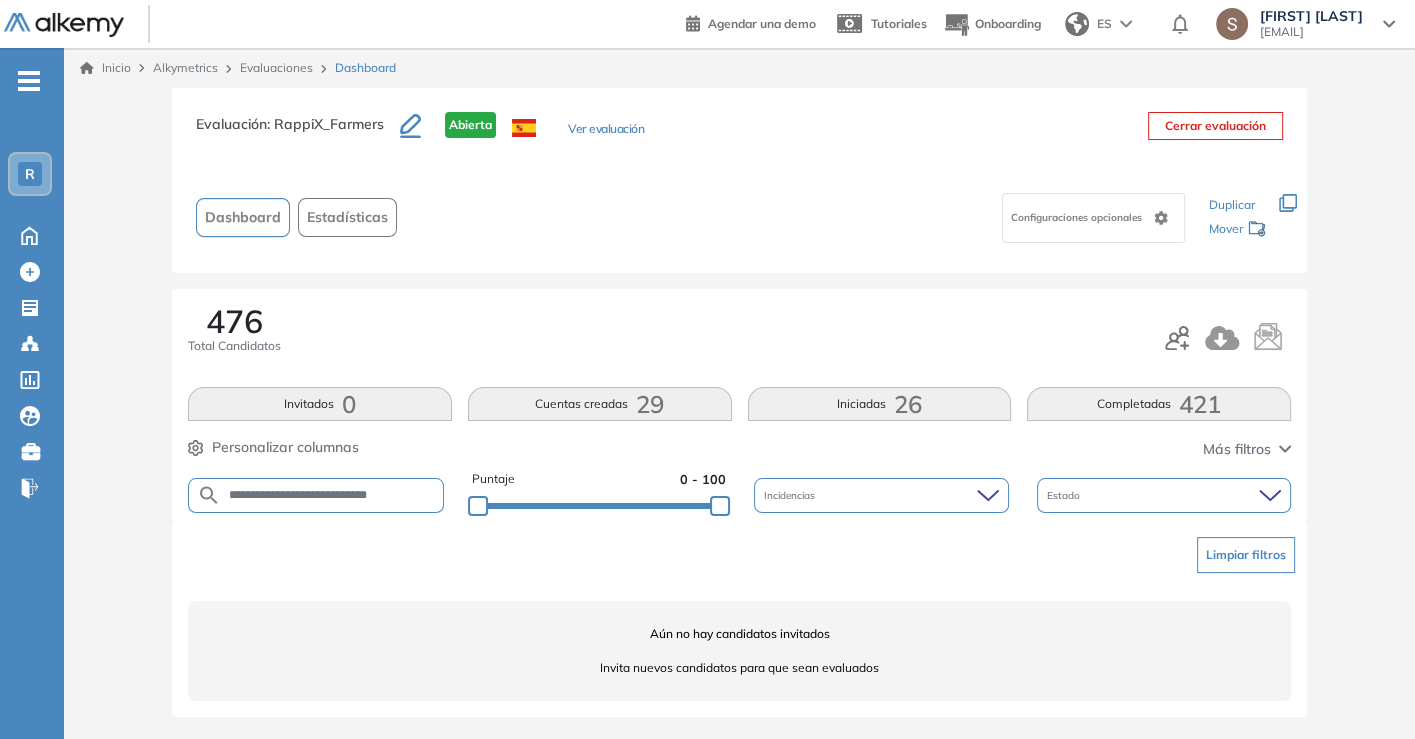 click on "**********" at bounding box center [332, 495] 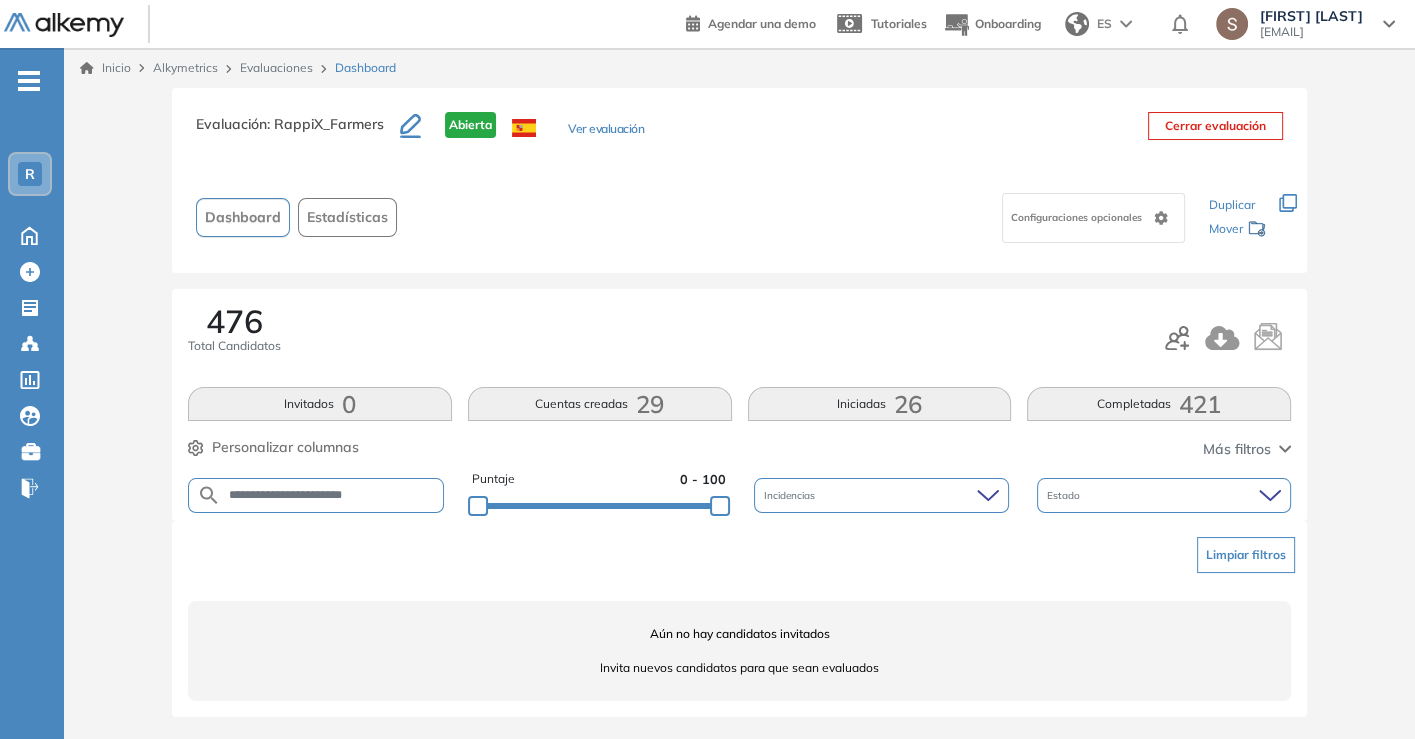 click on "**********" at bounding box center [332, 495] 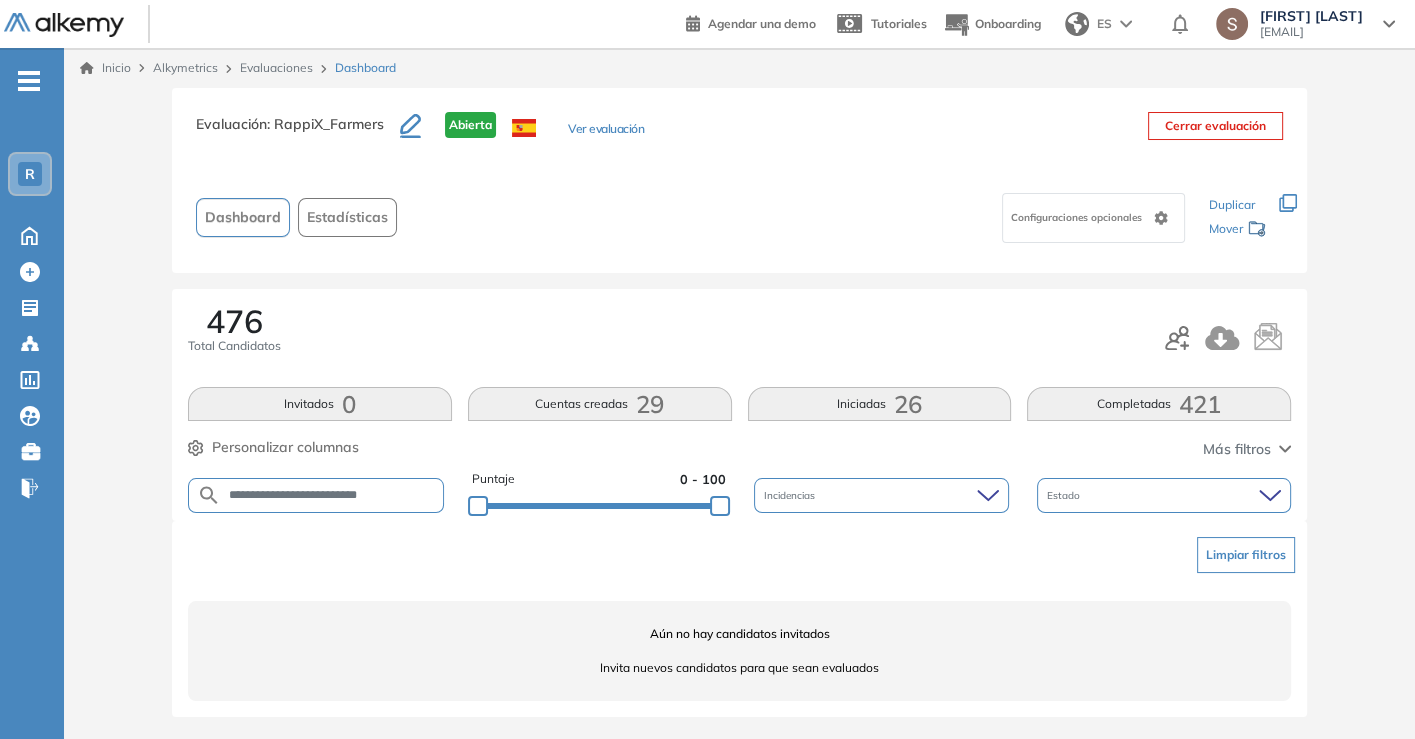 click on "**********" at bounding box center [332, 495] 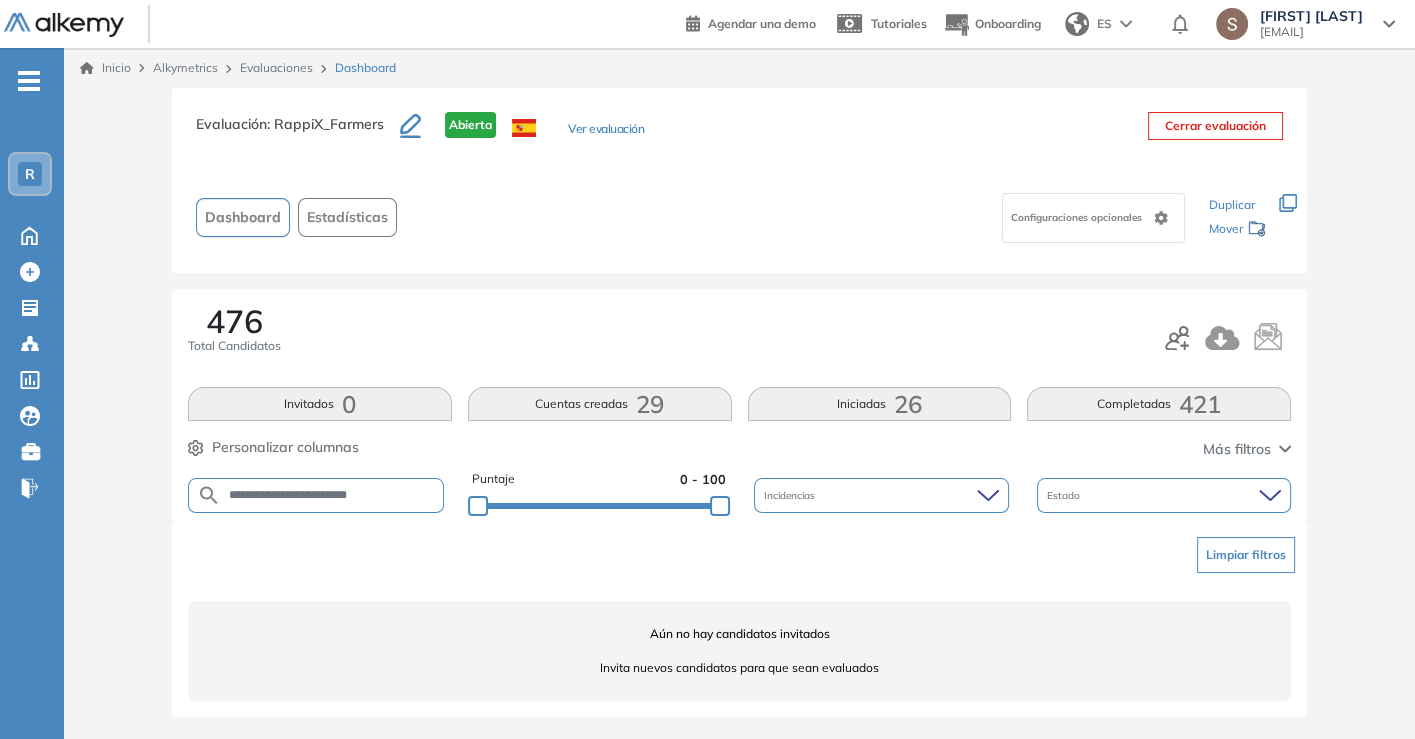 click on "**********" at bounding box center [332, 495] 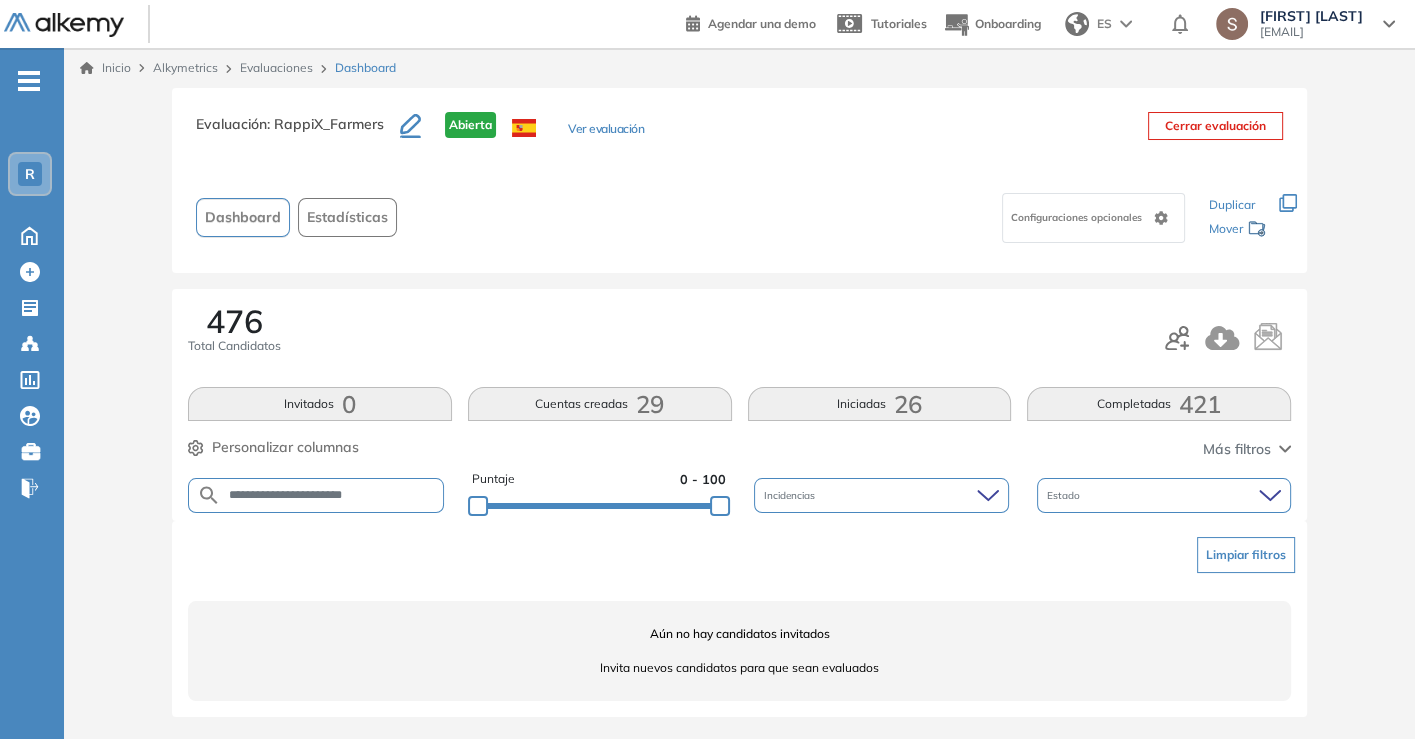 click on "**********" at bounding box center [332, 495] 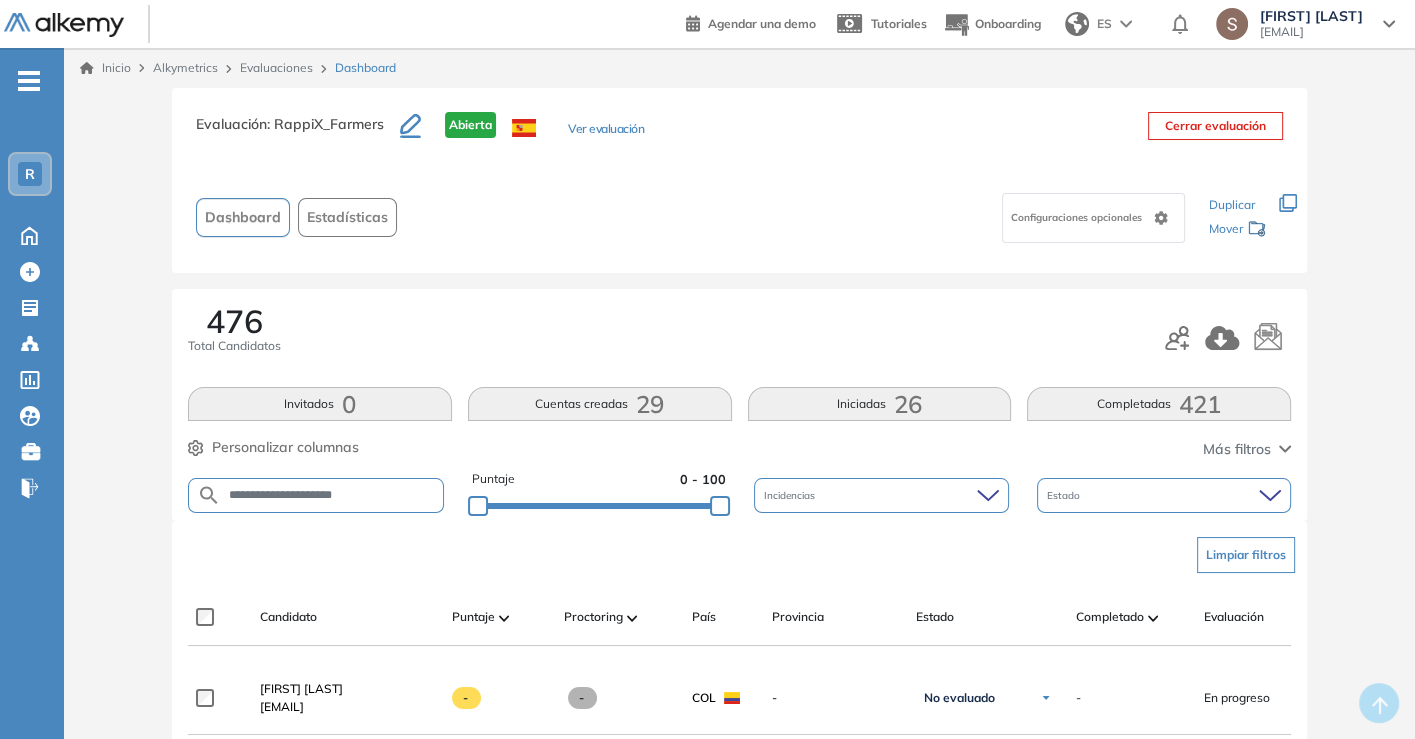 click on "**********" at bounding box center (332, 495) 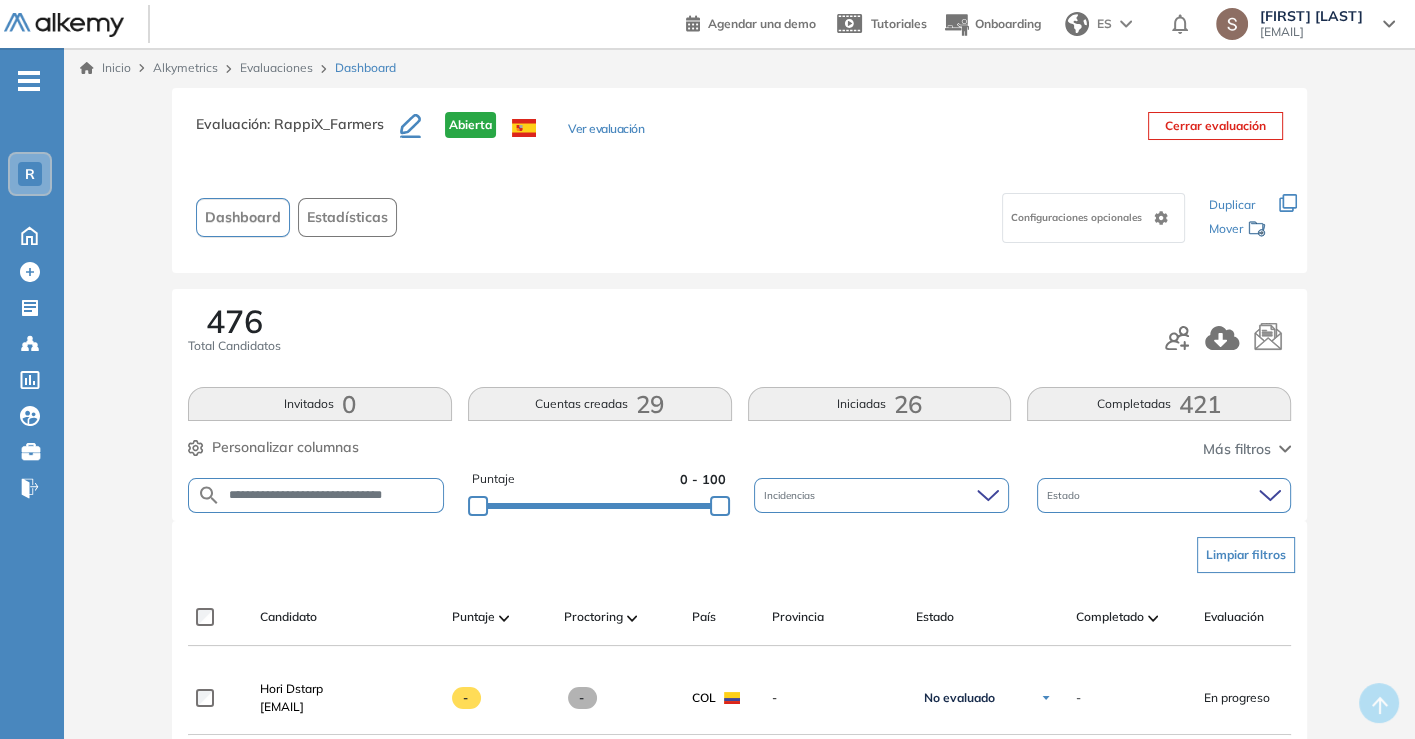 click on "**********" at bounding box center (332, 495) 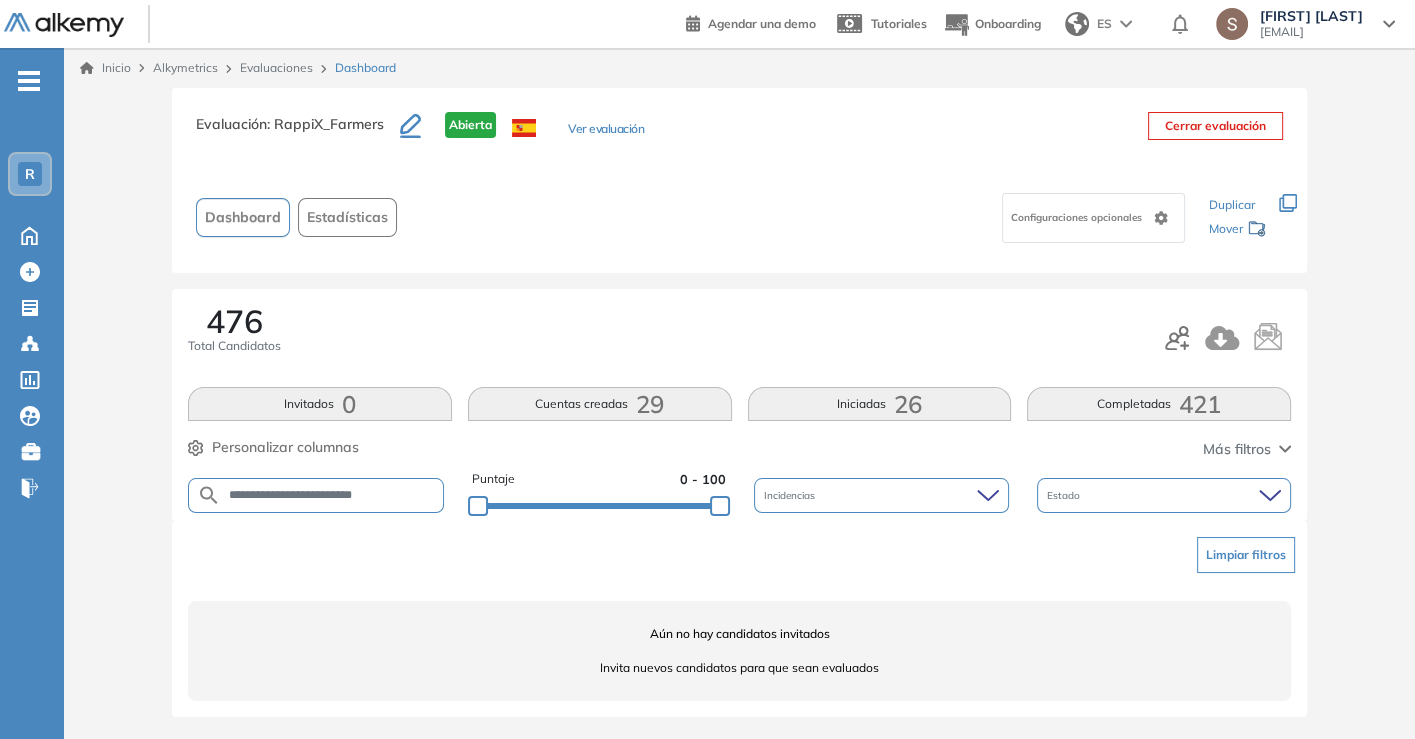 click on "**********" at bounding box center (332, 495) 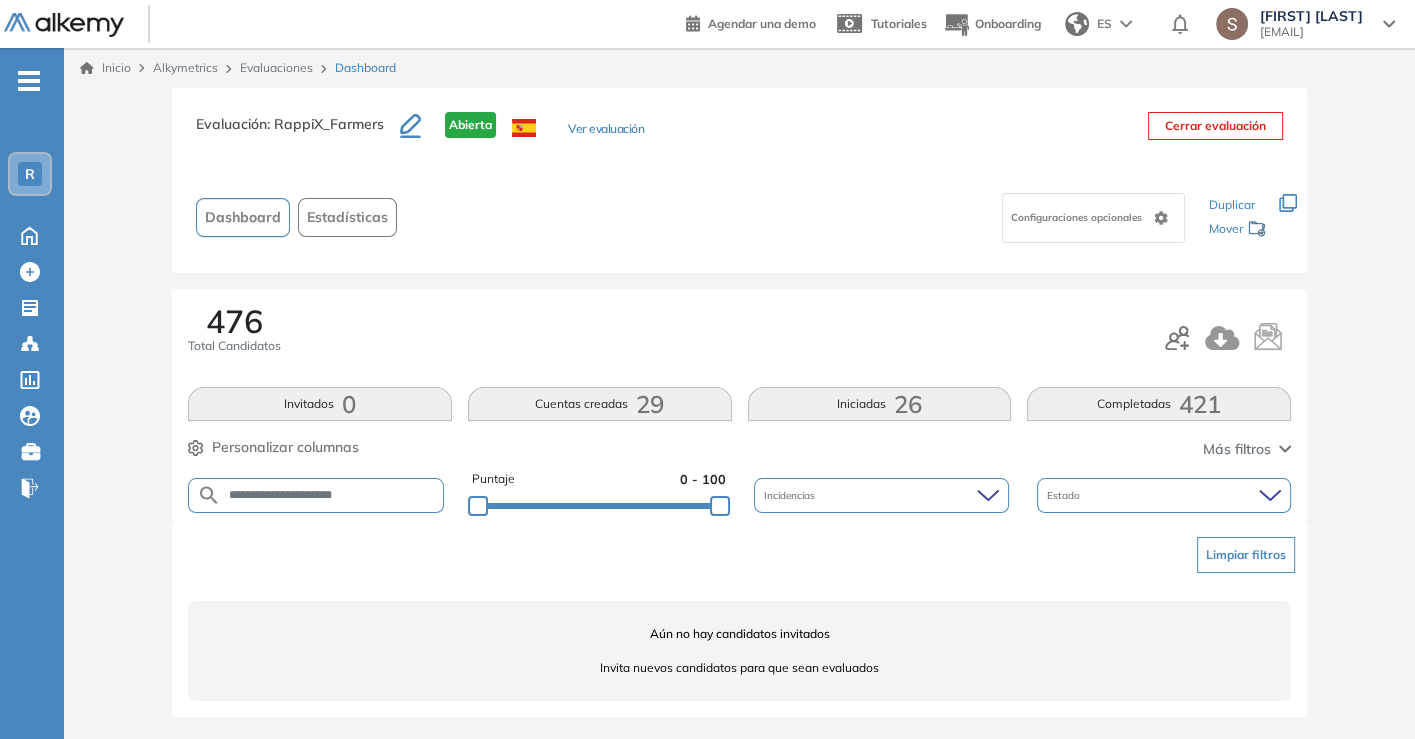 click on "**********" at bounding box center (332, 495) 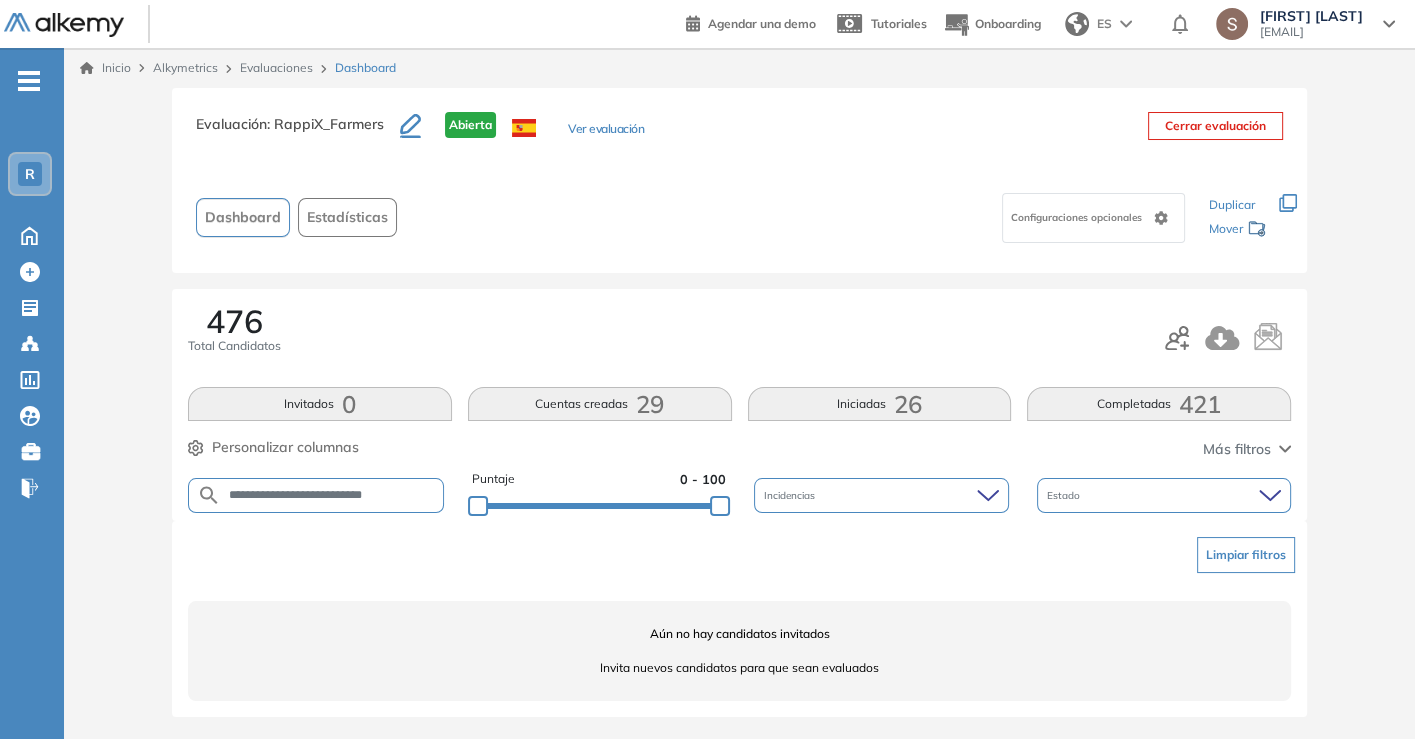 click on "**********" at bounding box center (332, 495) 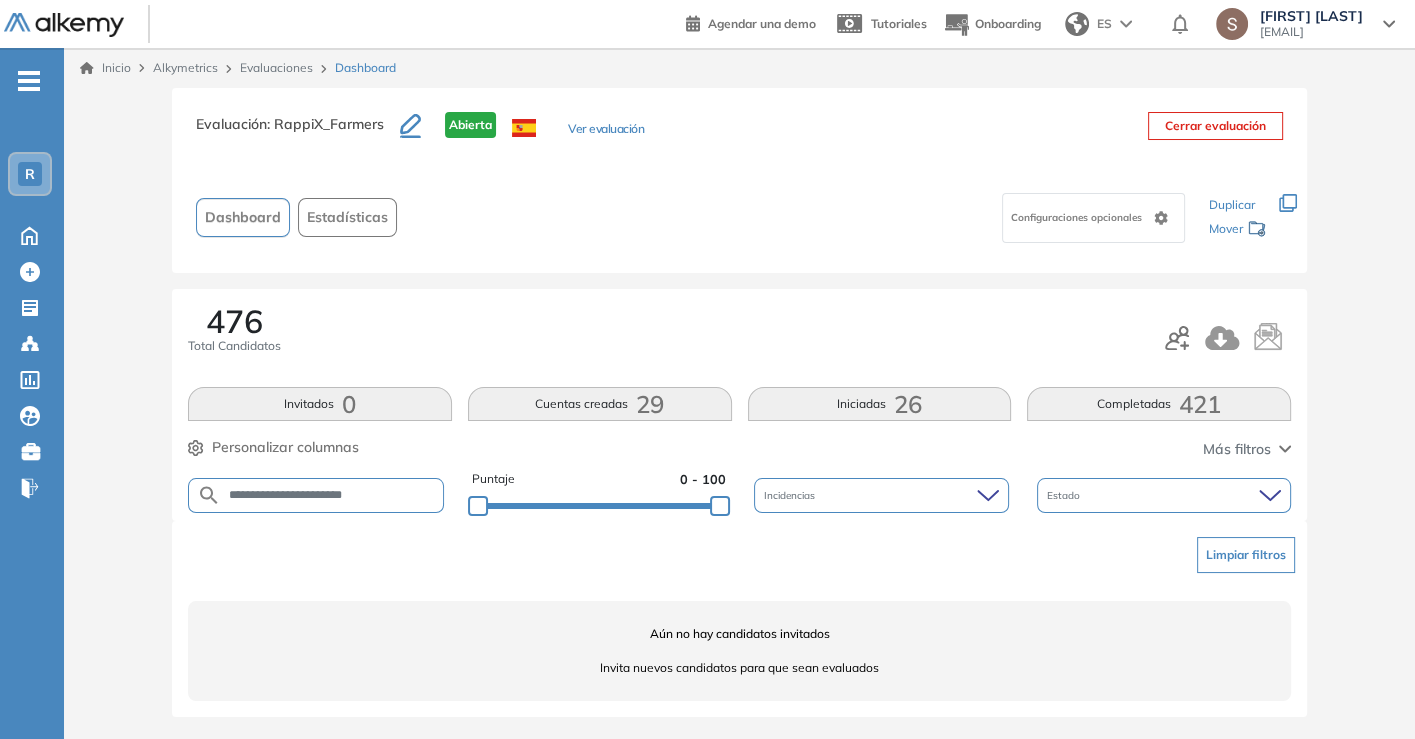 click on "**********" at bounding box center (332, 495) 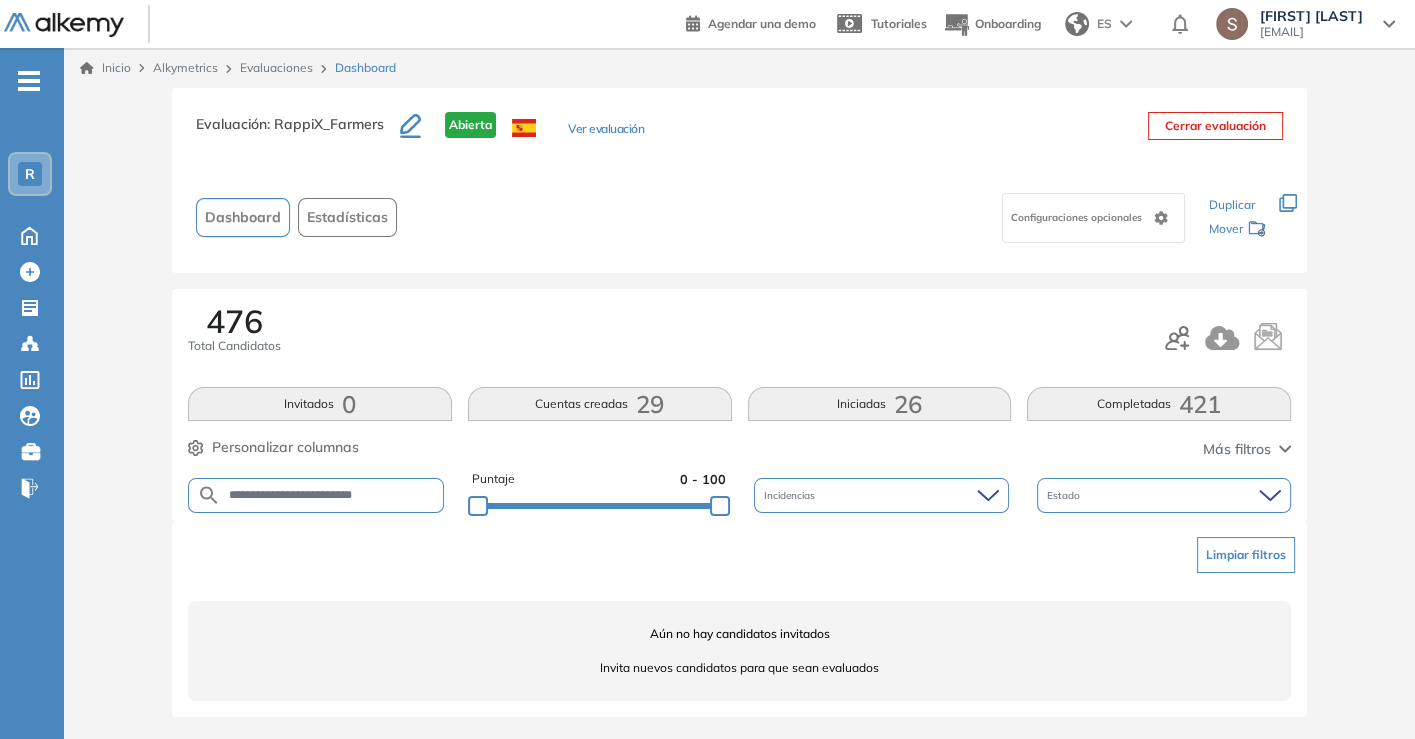 drag, startPoint x: 277, startPoint y: 502, endPoint x: 268, endPoint y: 495, distance: 11.401754 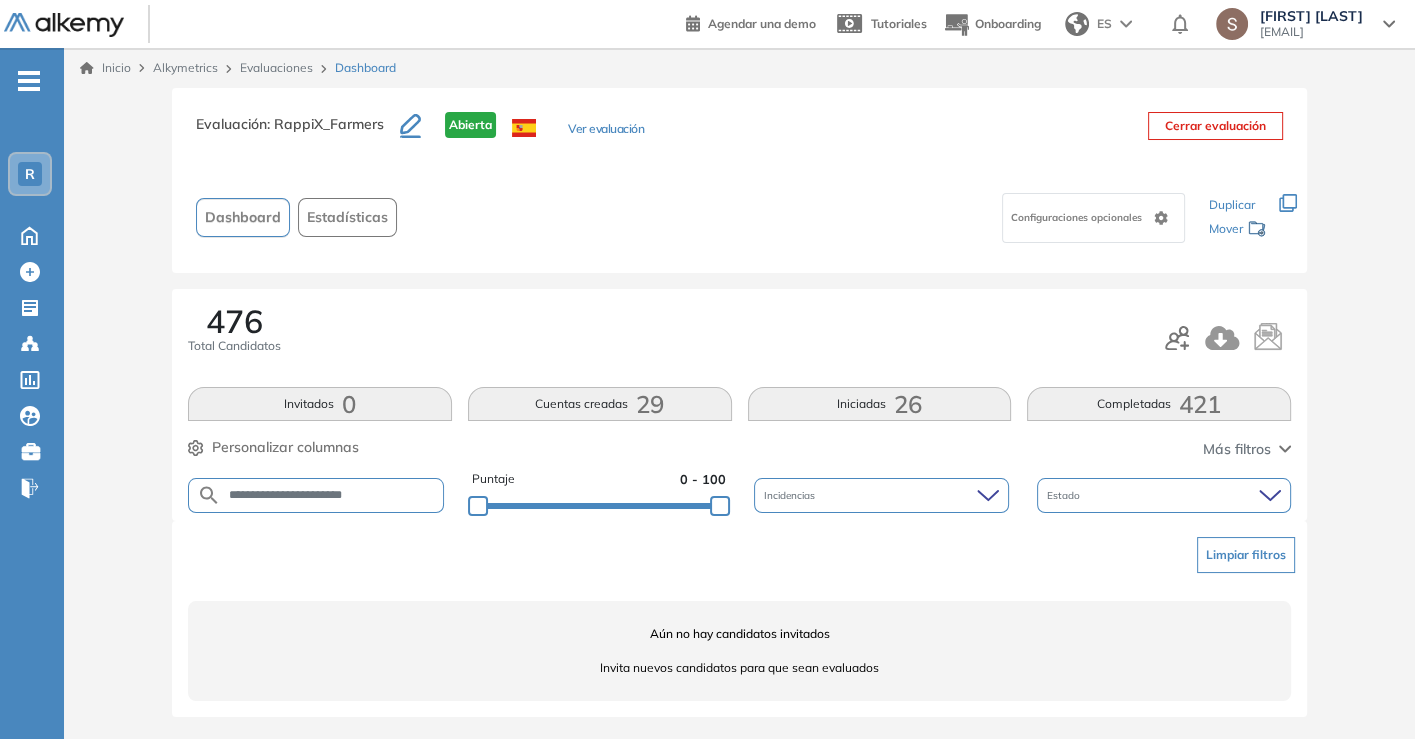click on "**********" at bounding box center [332, 495] 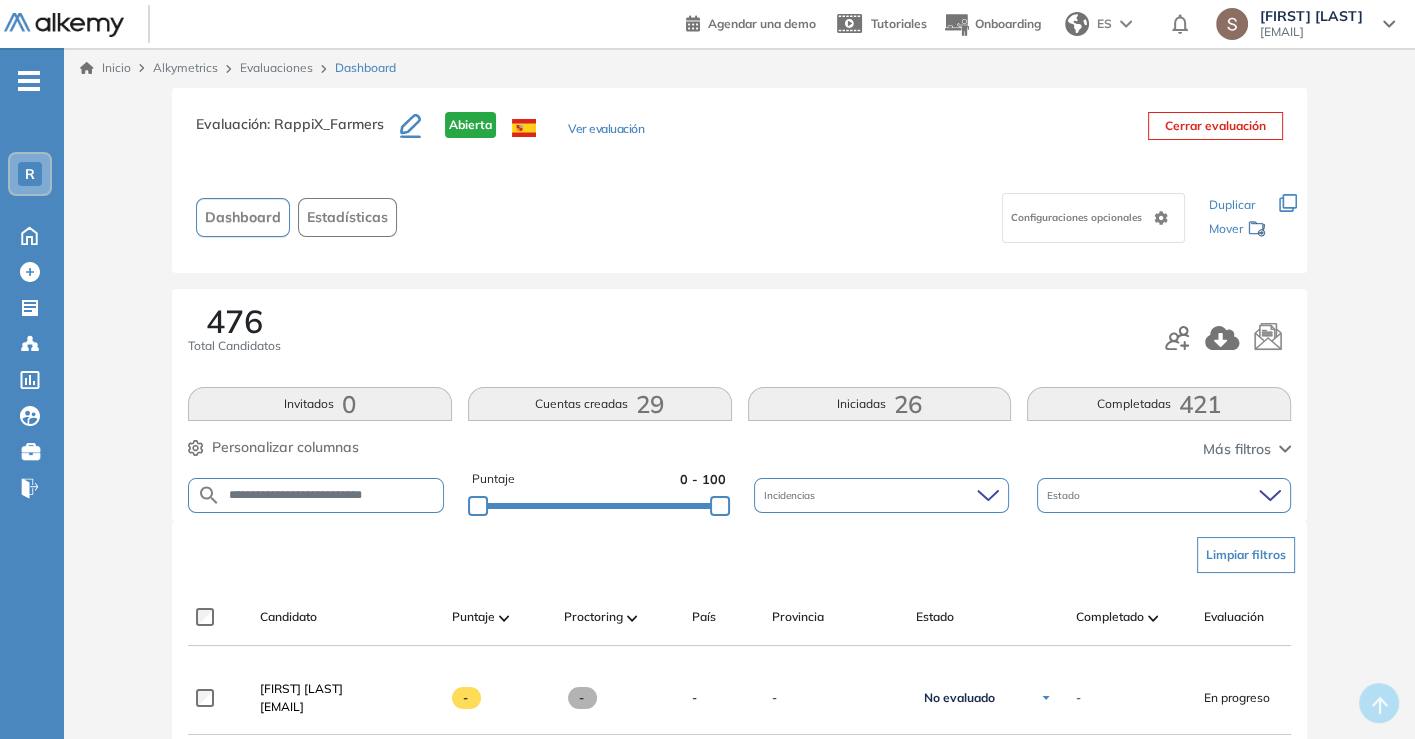click on "**********" at bounding box center (332, 495) 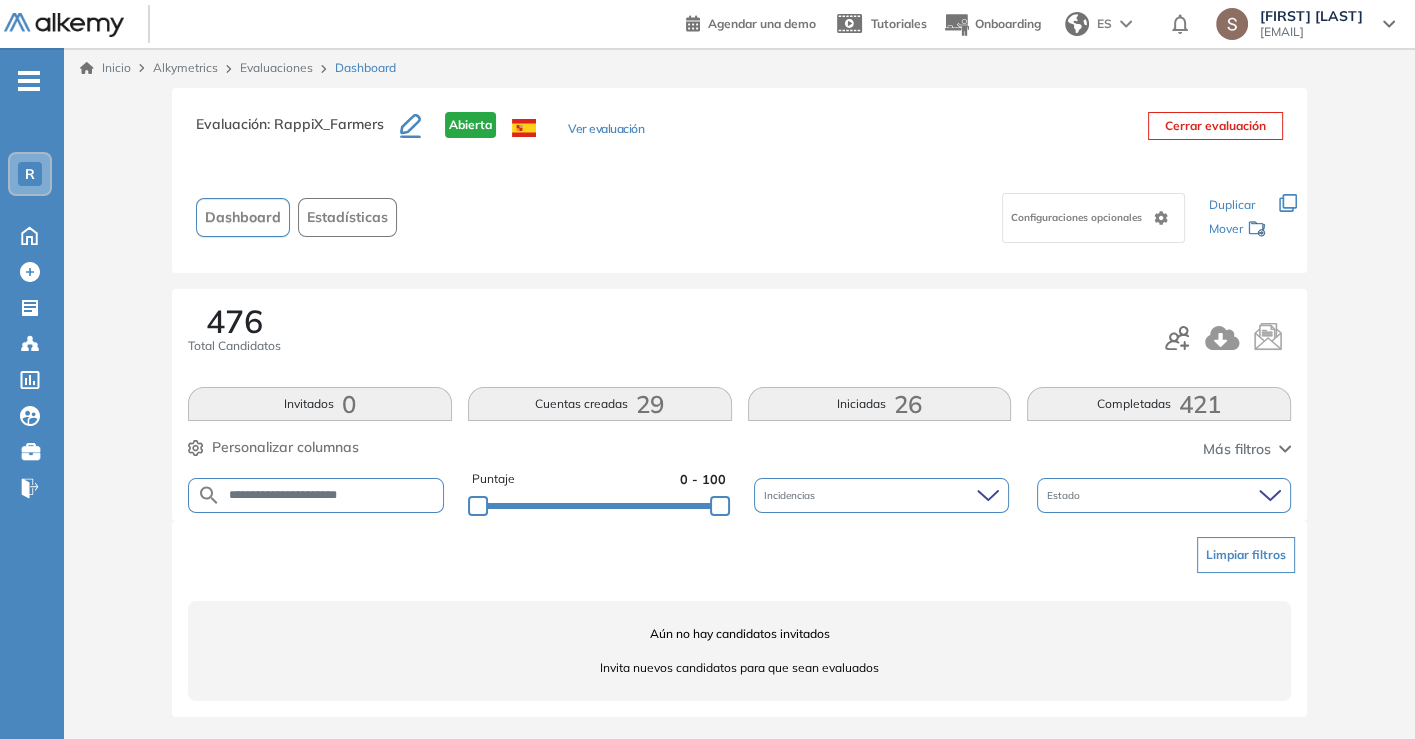 click on "**********" at bounding box center (332, 495) 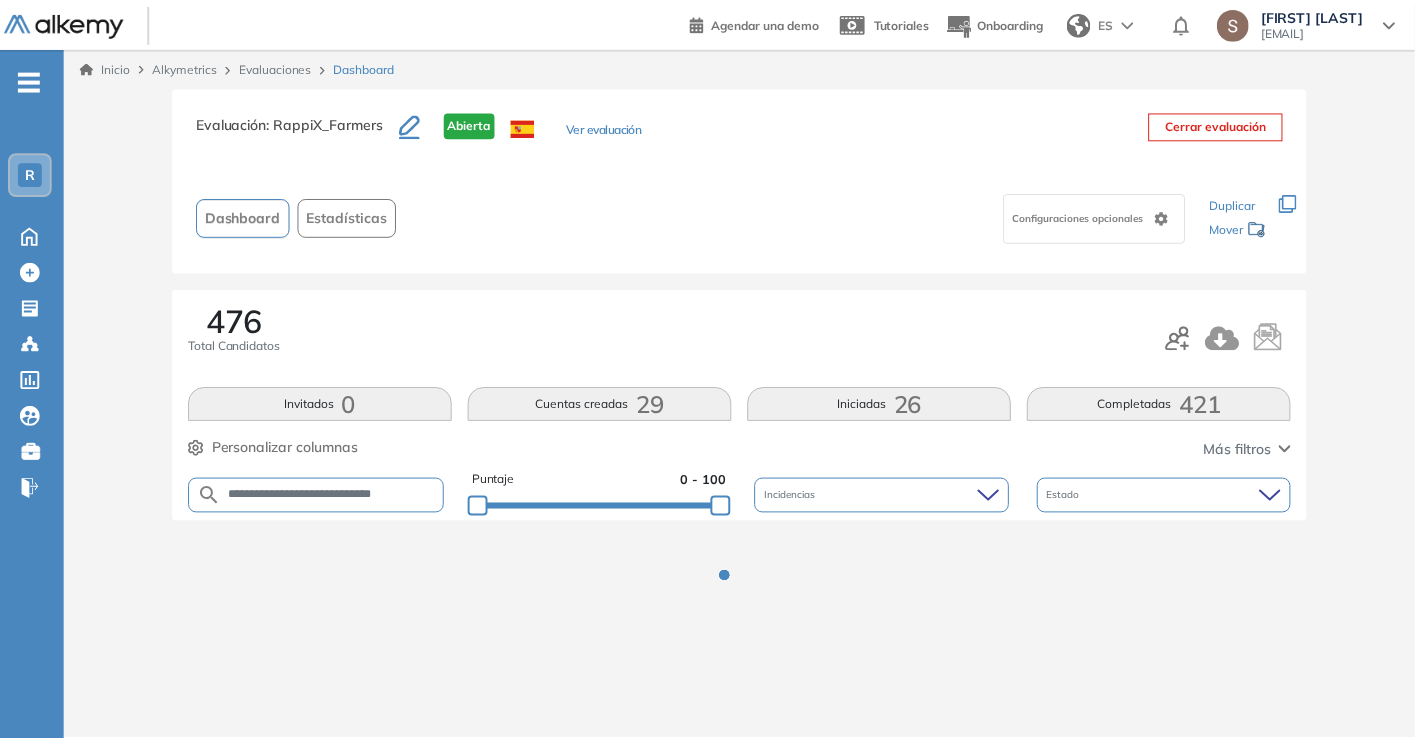 scroll, scrollTop: 0, scrollLeft: 2, axis: horizontal 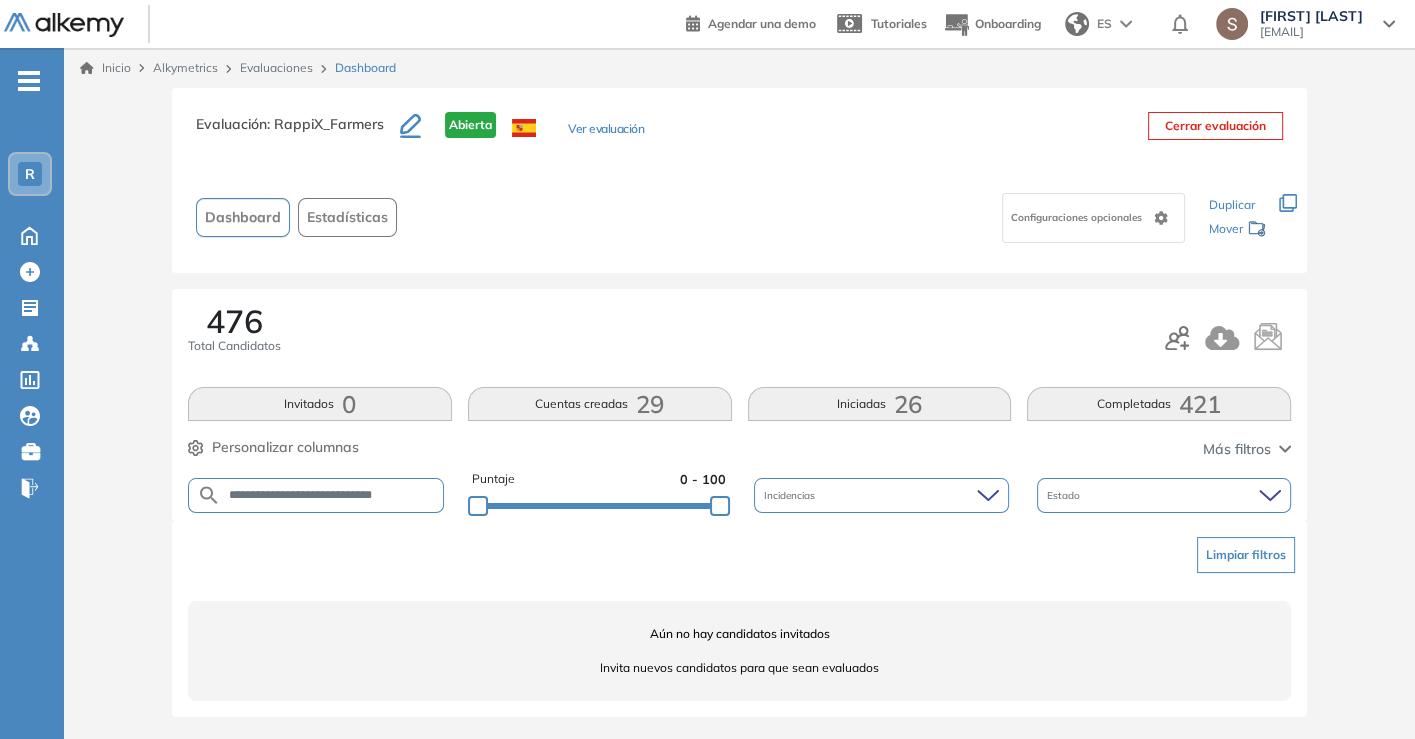 click on "**********" at bounding box center (332, 495) 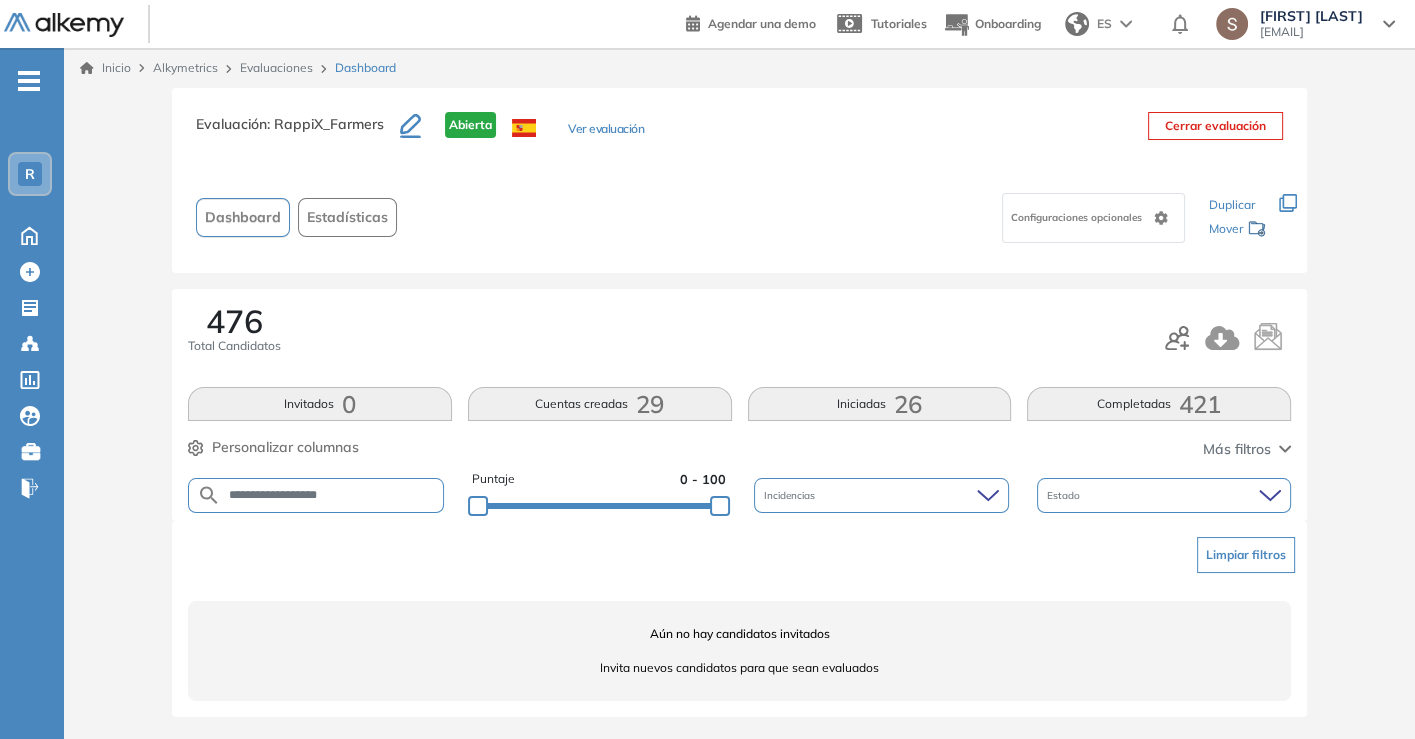 click on "**********" at bounding box center (332, 495) 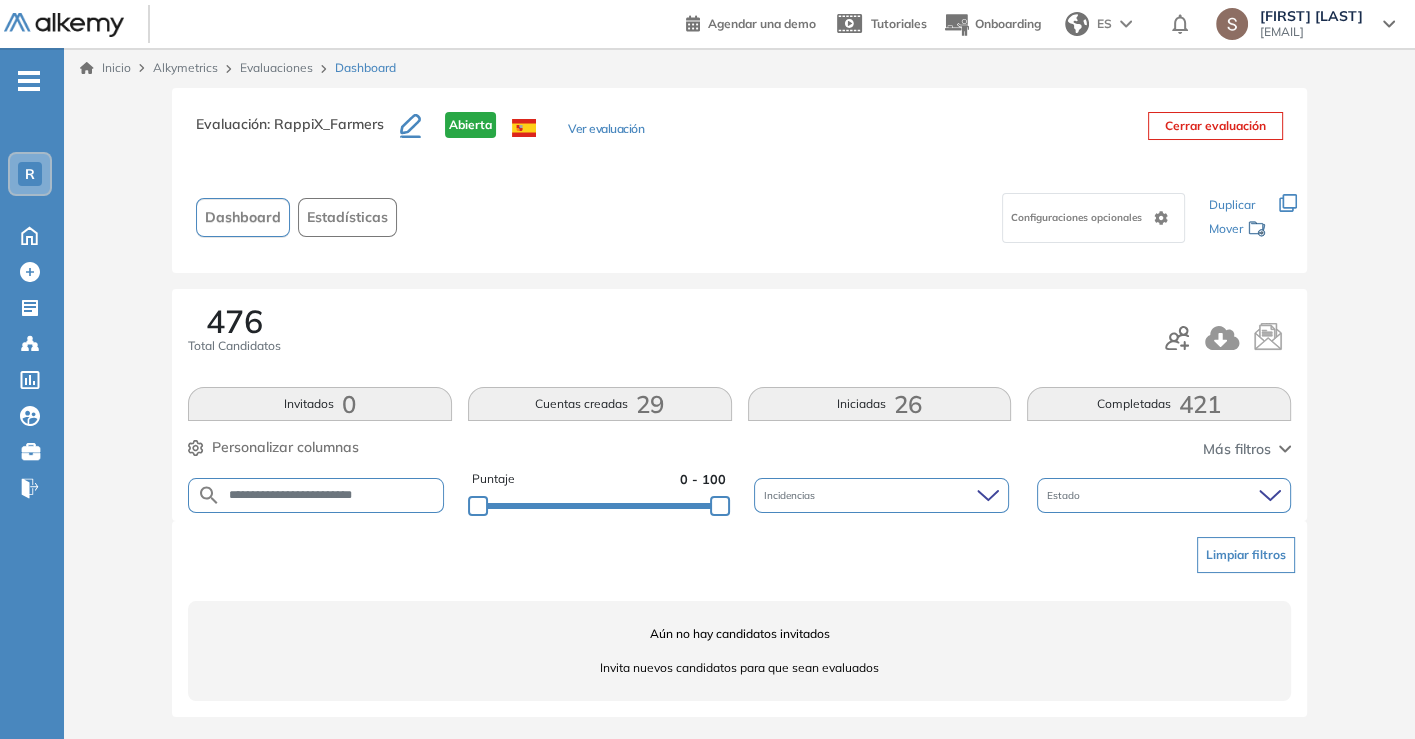 click on "**********" at bounding box center [332, 495] 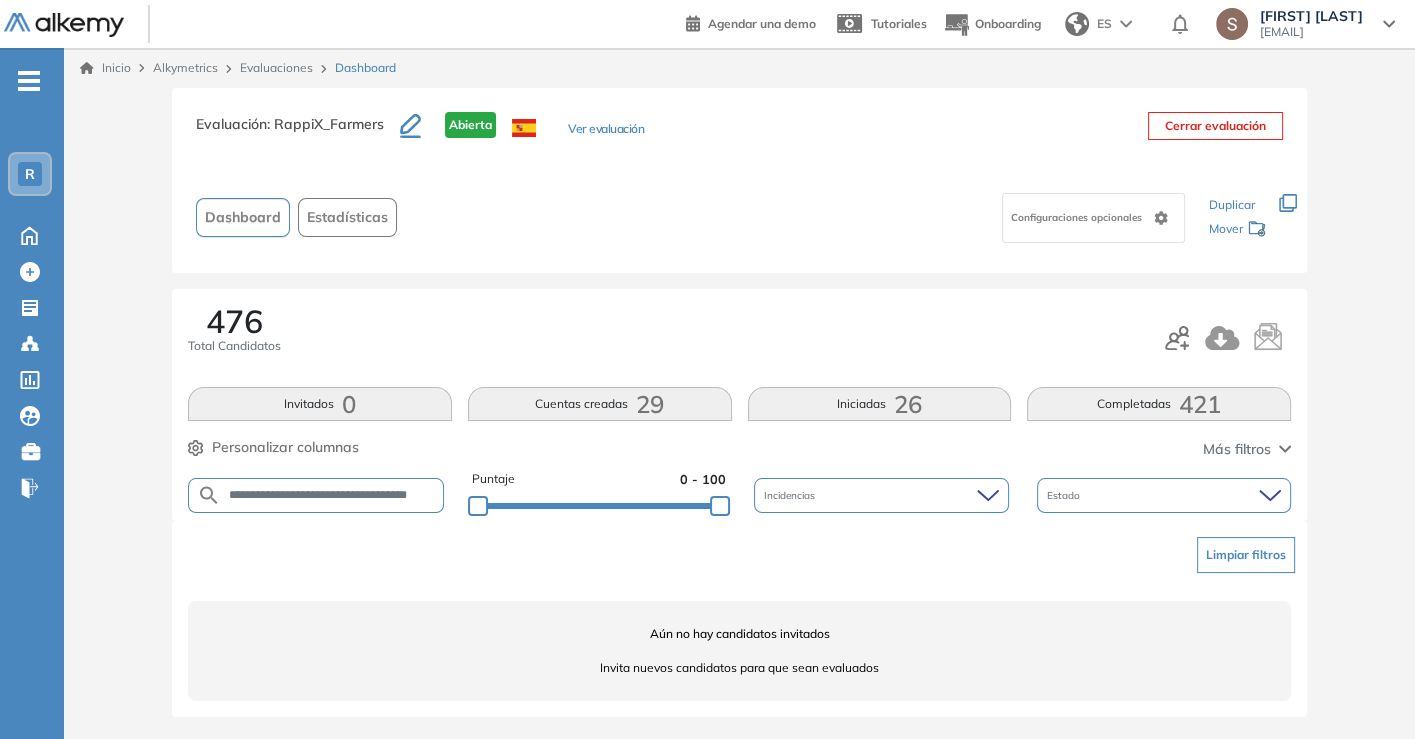 scroll, scrollTop: 0, scrollLeft: 40, axis: horizontal 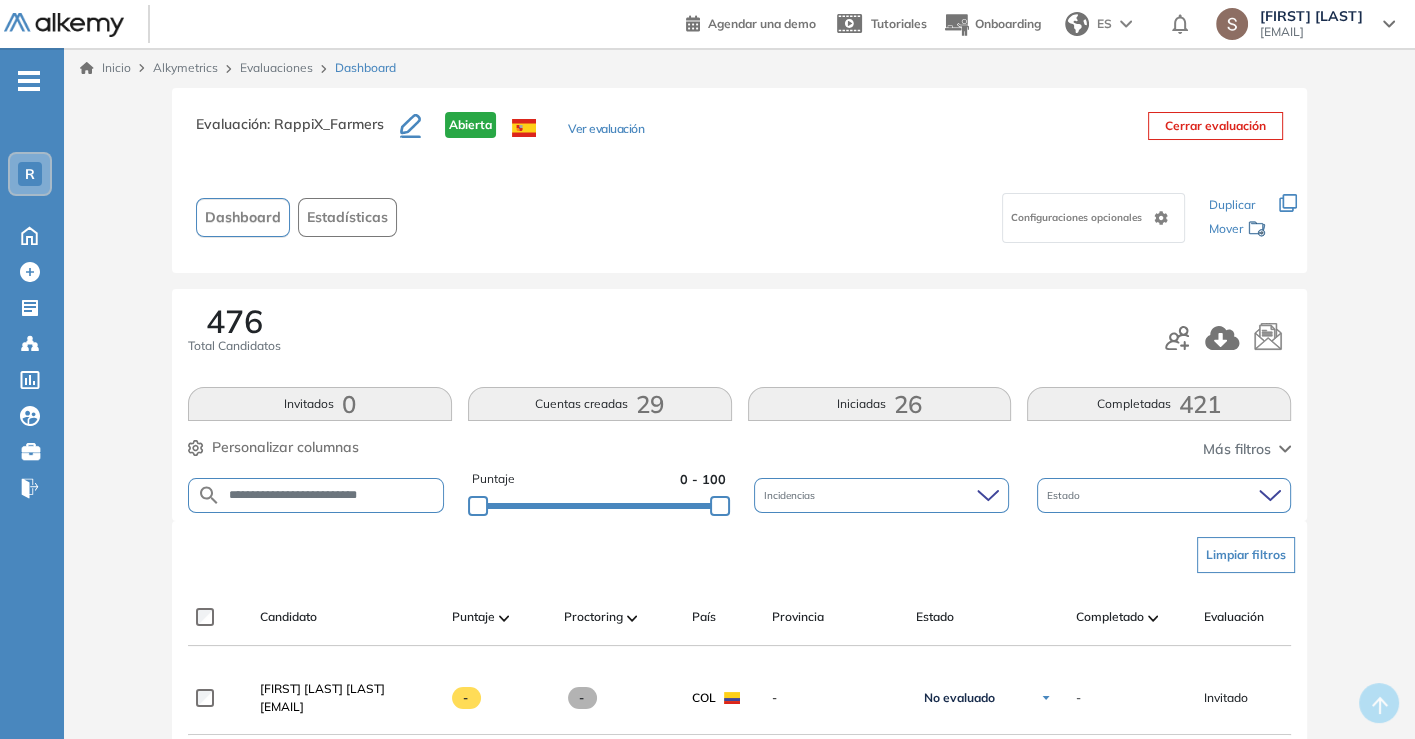 click on "**********" at bounding box center (332, 495) 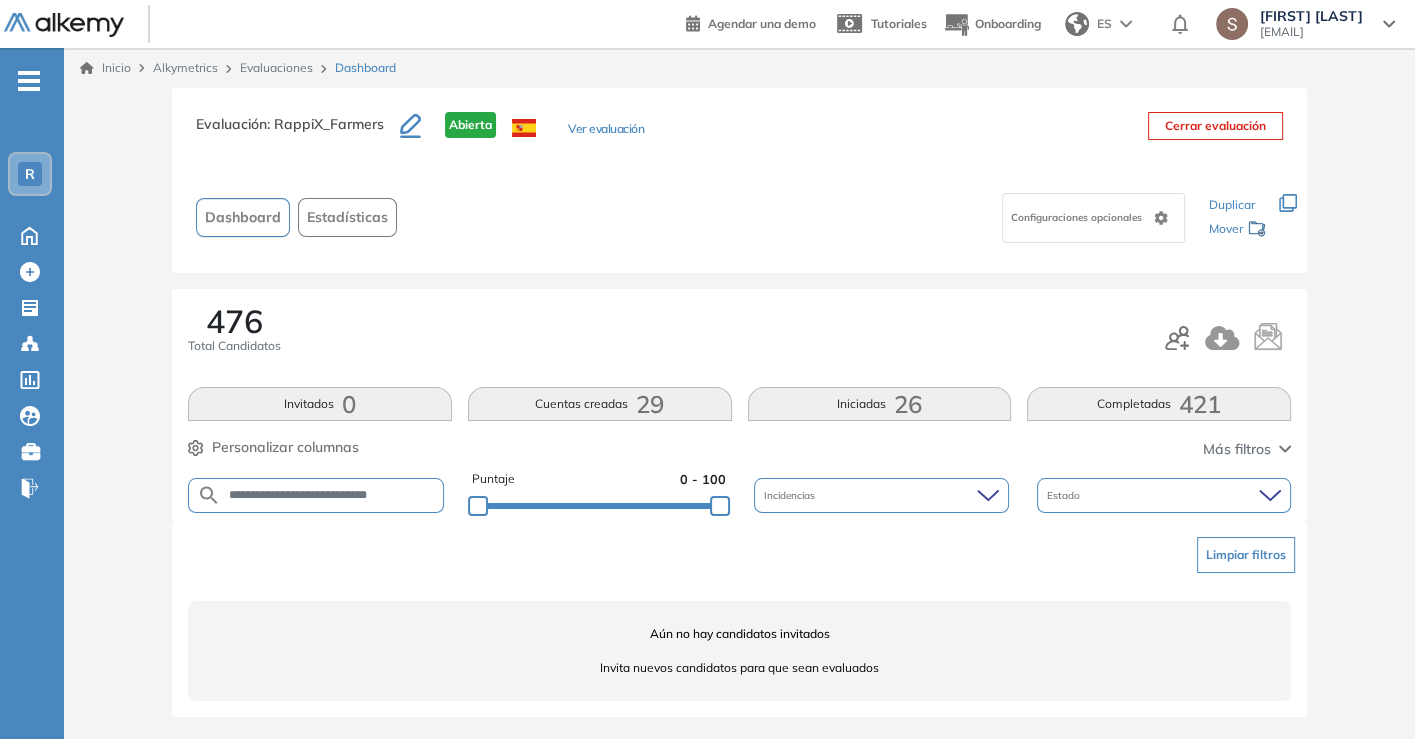 click on "**********" at bounding box center (332, 495) 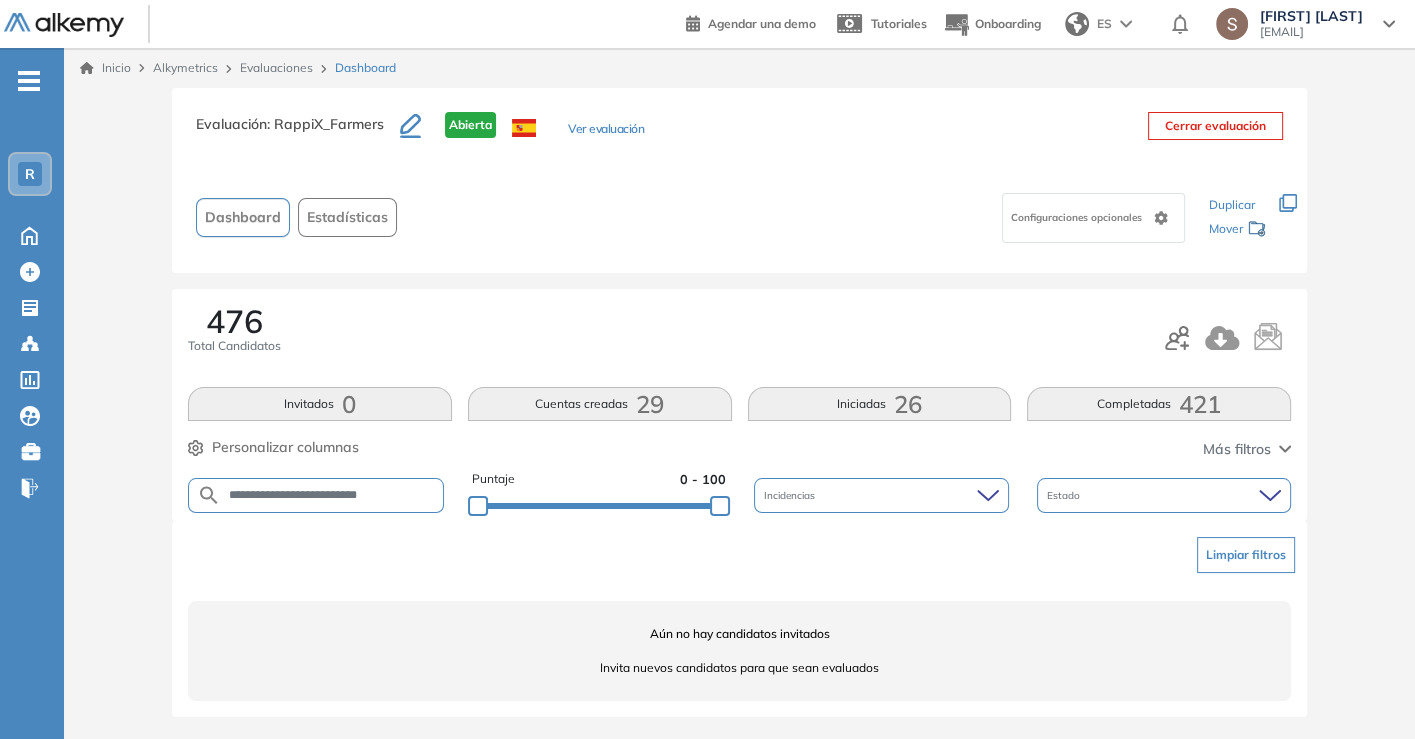 click on "**********" at bounding box center [332, 495] 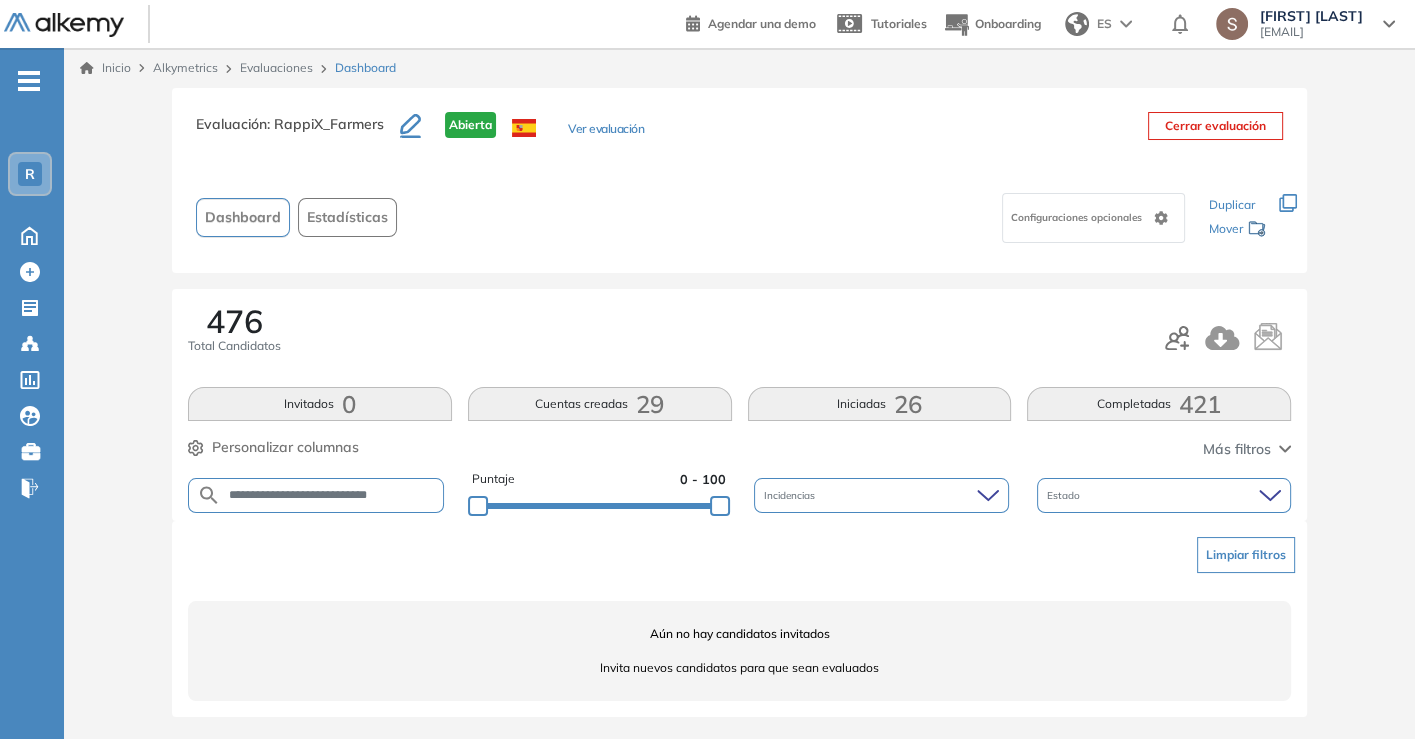 click on "**********" at bounding box center (332, 495) 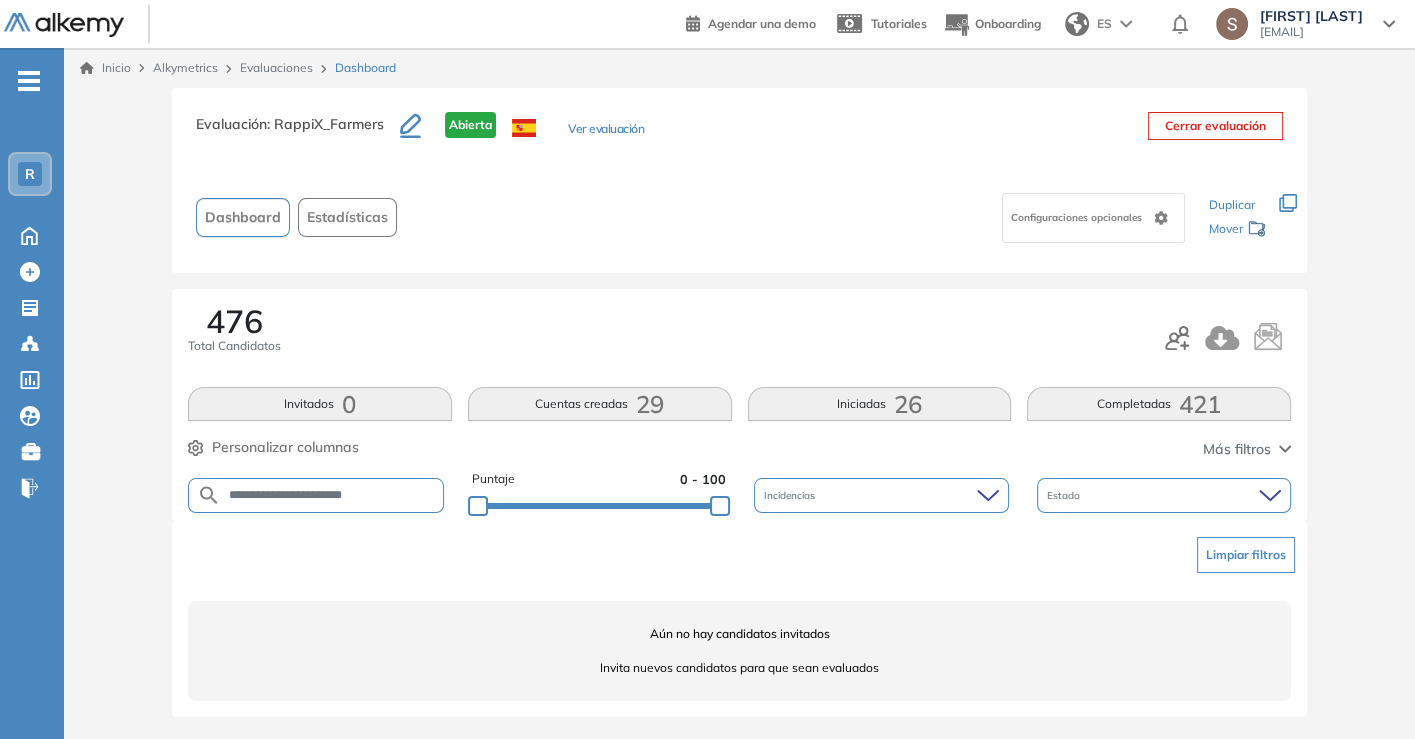 click on "**********" at bounding box center [332, 495] 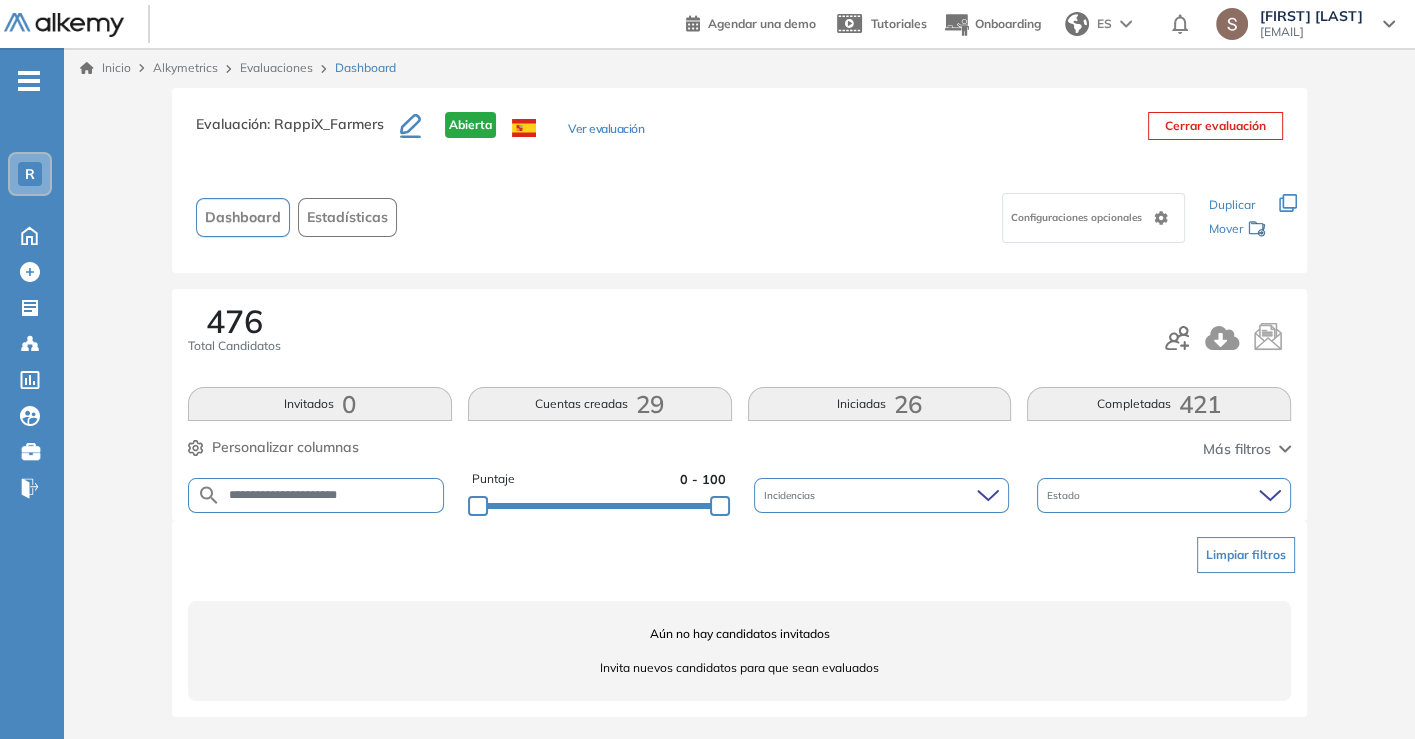click on "**********" at bounding box center (332, 495) 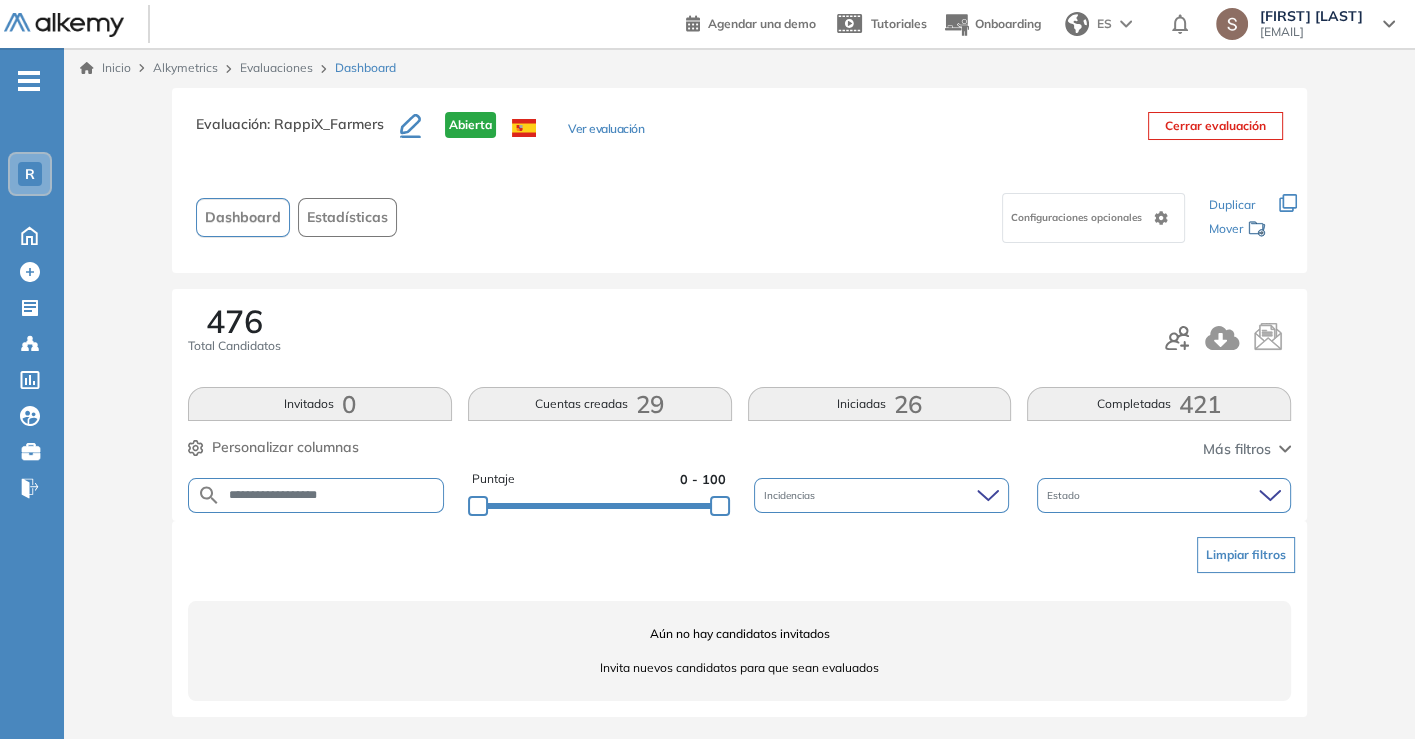 click on "**********" at bounding box center [332, 495] 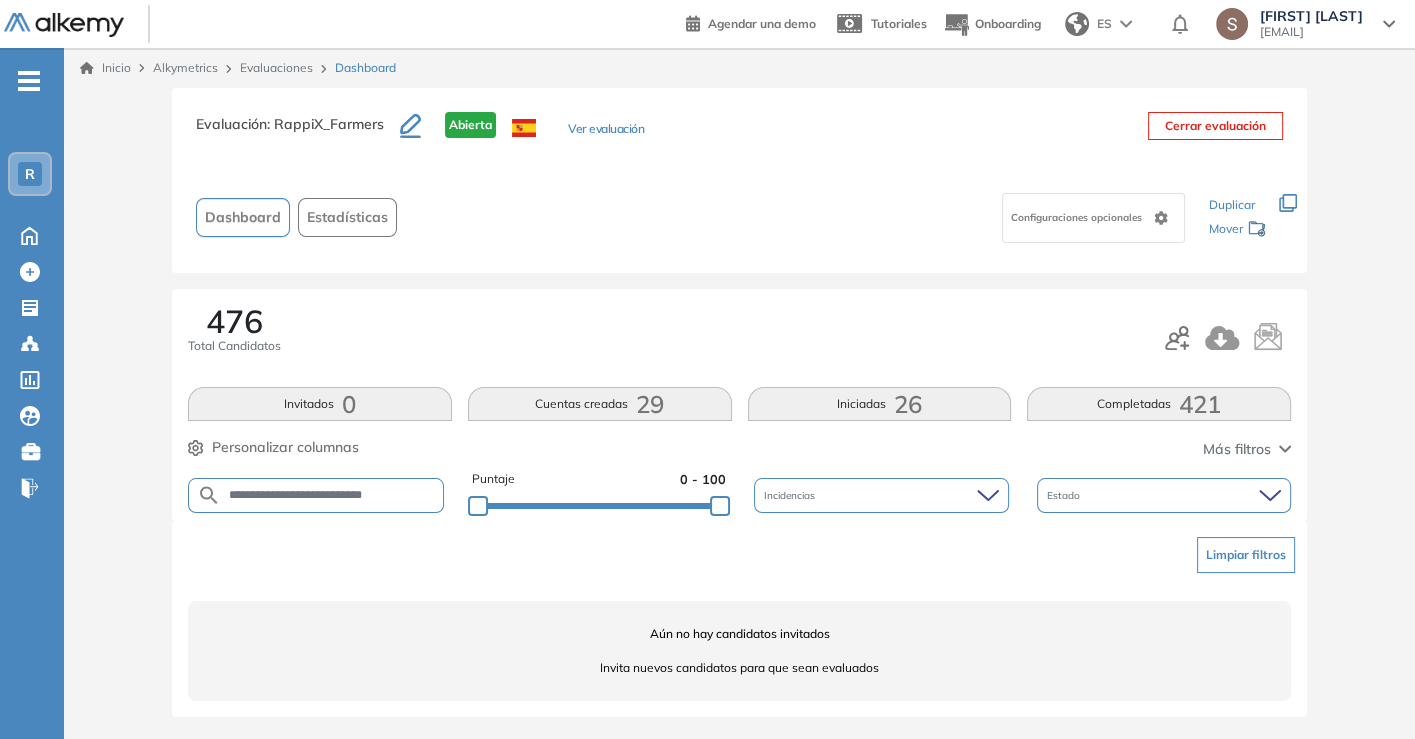 drag, startPoint x: 316, startPoint y: 504, endPoint x: 302, endPoint y: 489, distance: 20.518284 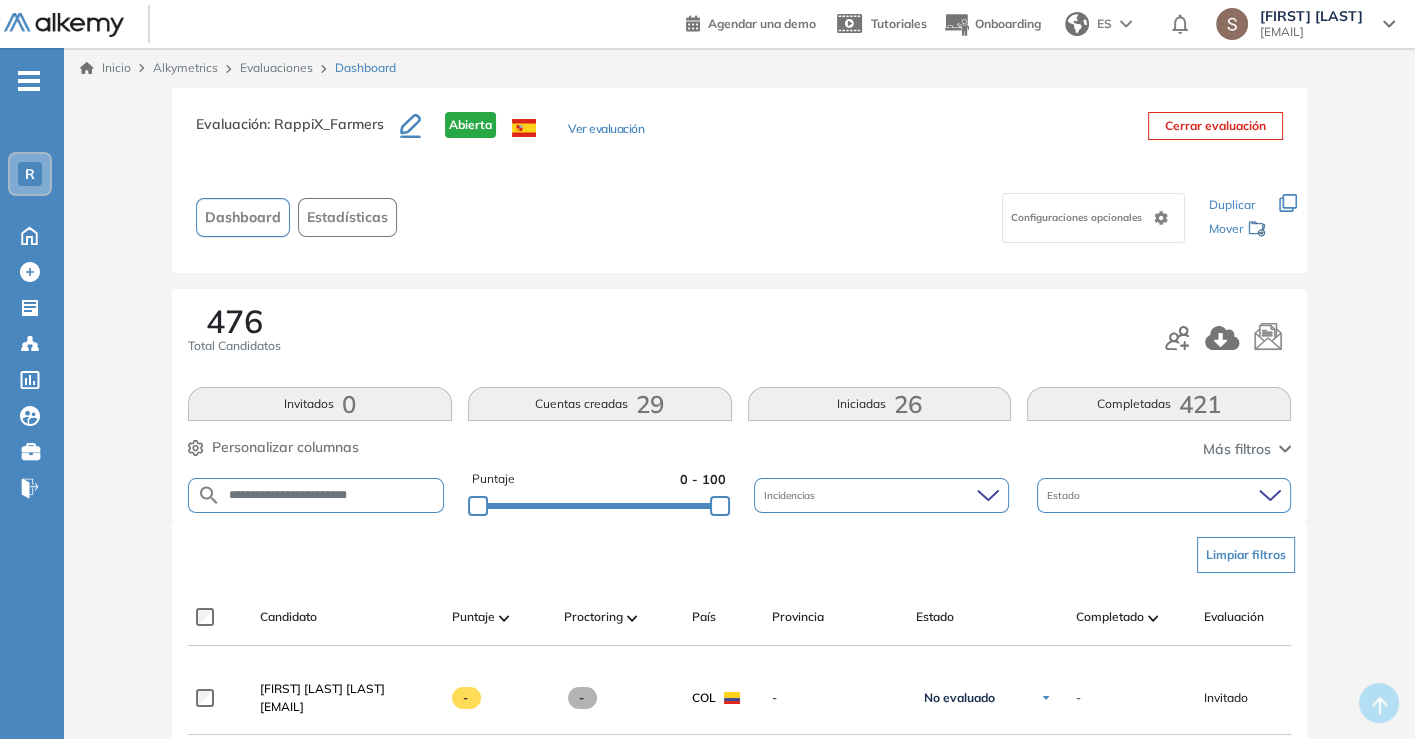 click on "**********" at bounding box center [332, 495] 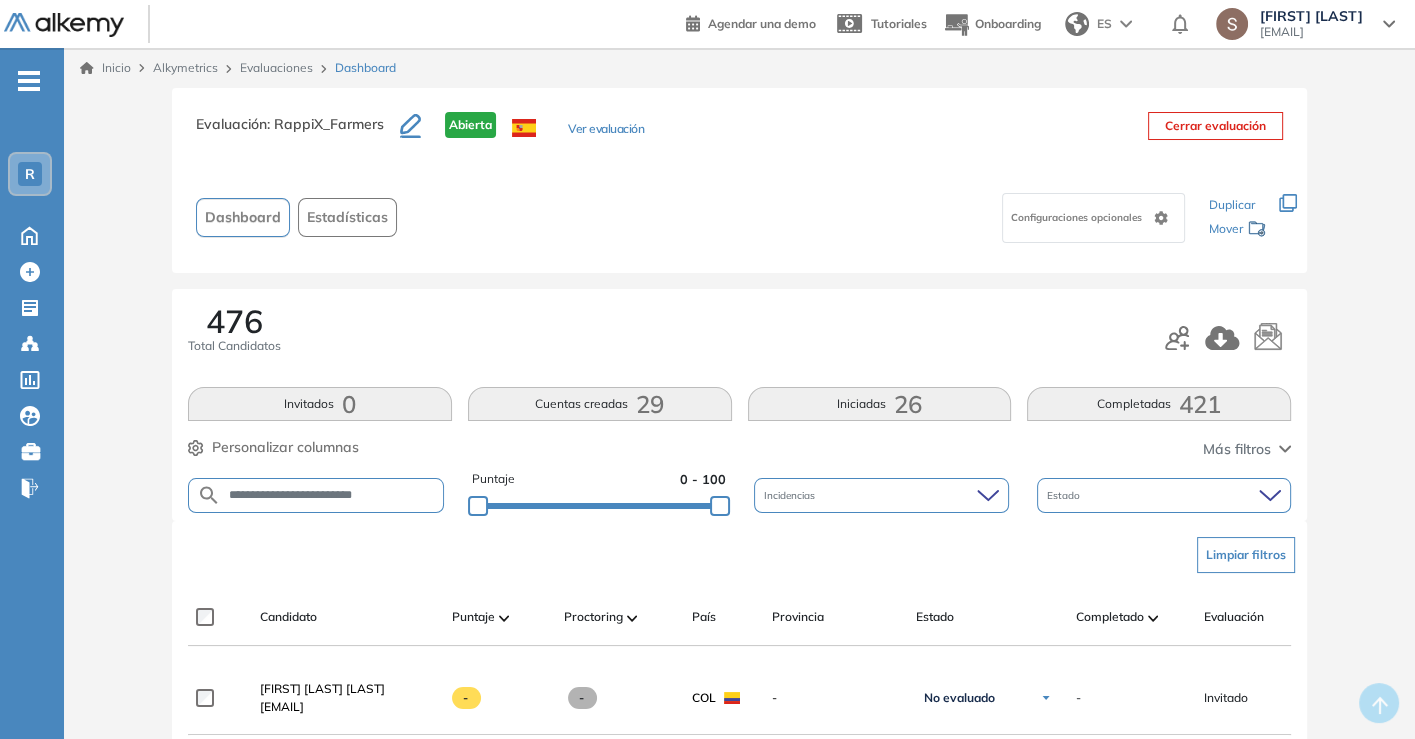 click on "**********" at bounding box center (332, 495) 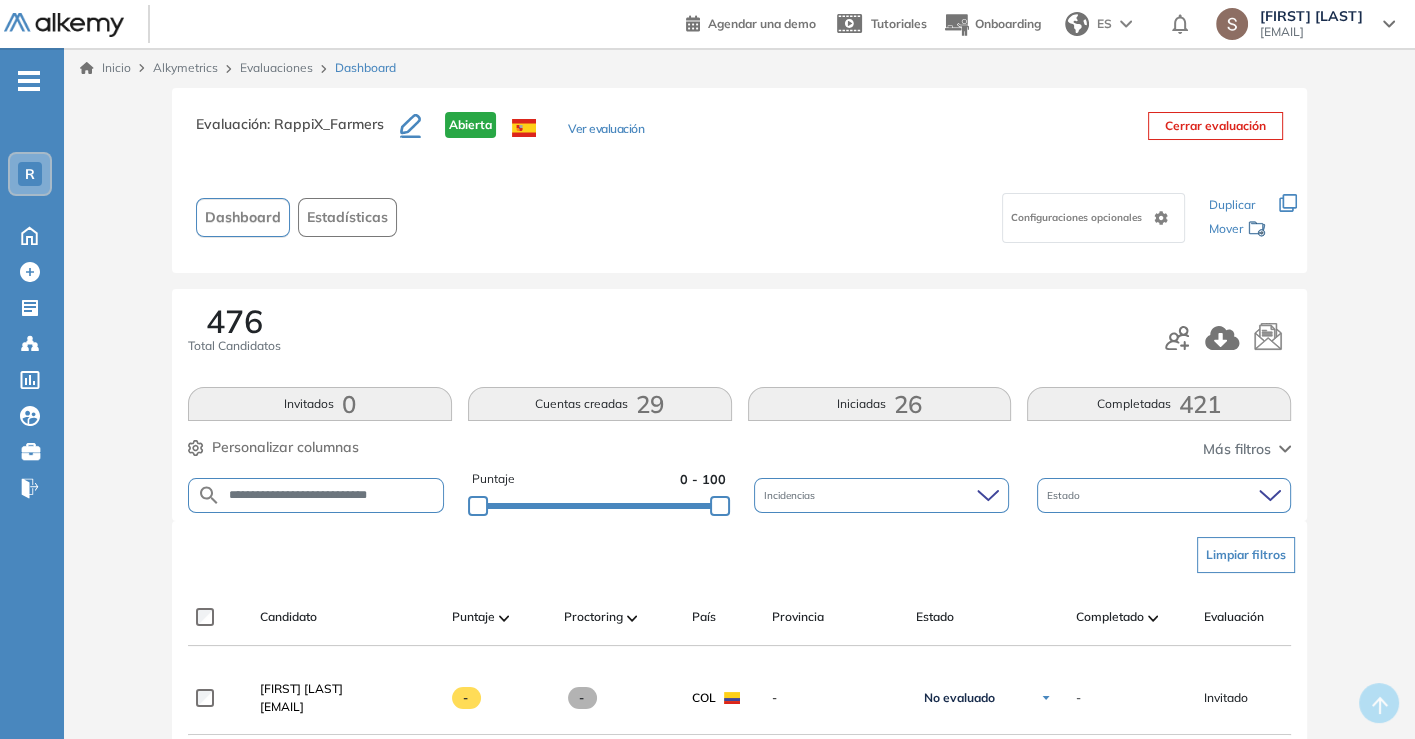 click on "**********" at bounding box center [332, 495] 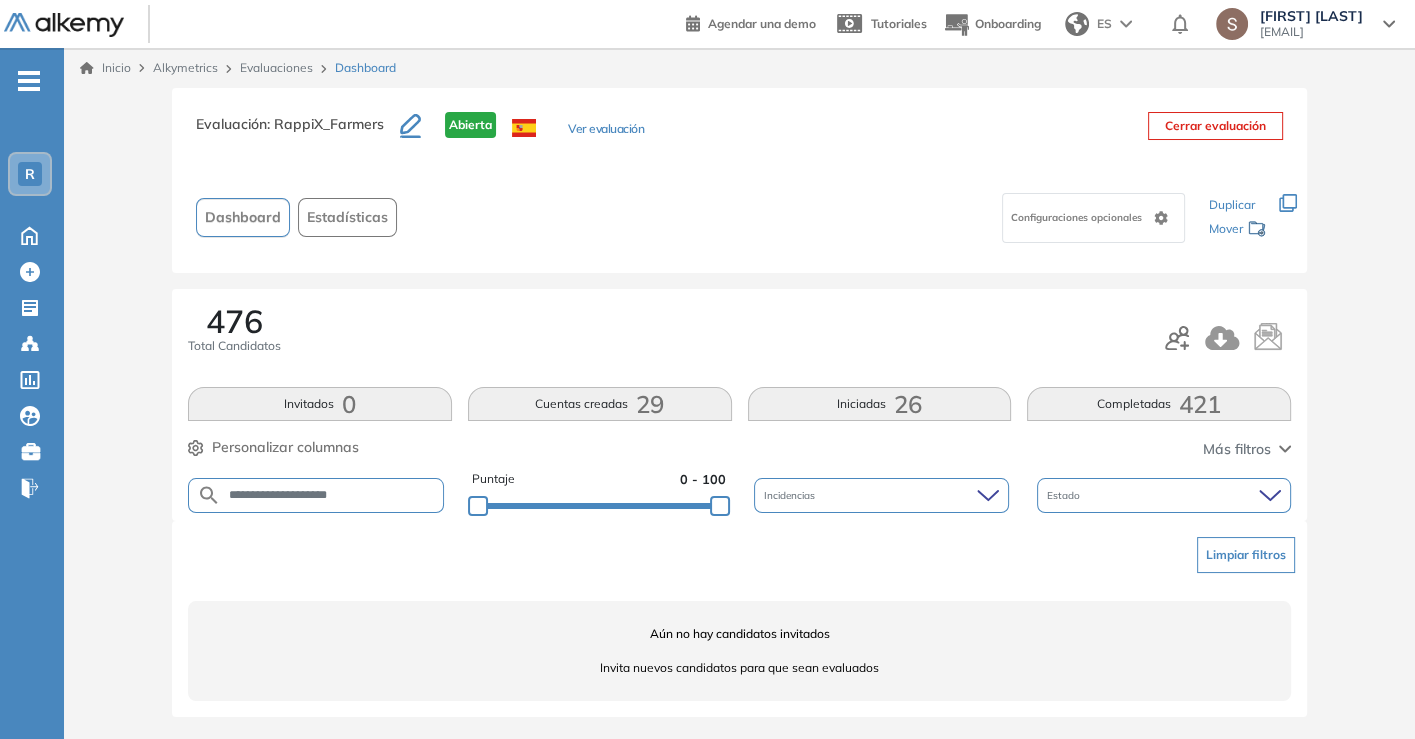 drag, startPoint x: 297, startPoint y: 484, endPoint x: 308, endPoint y: 498, distance: 17.804493 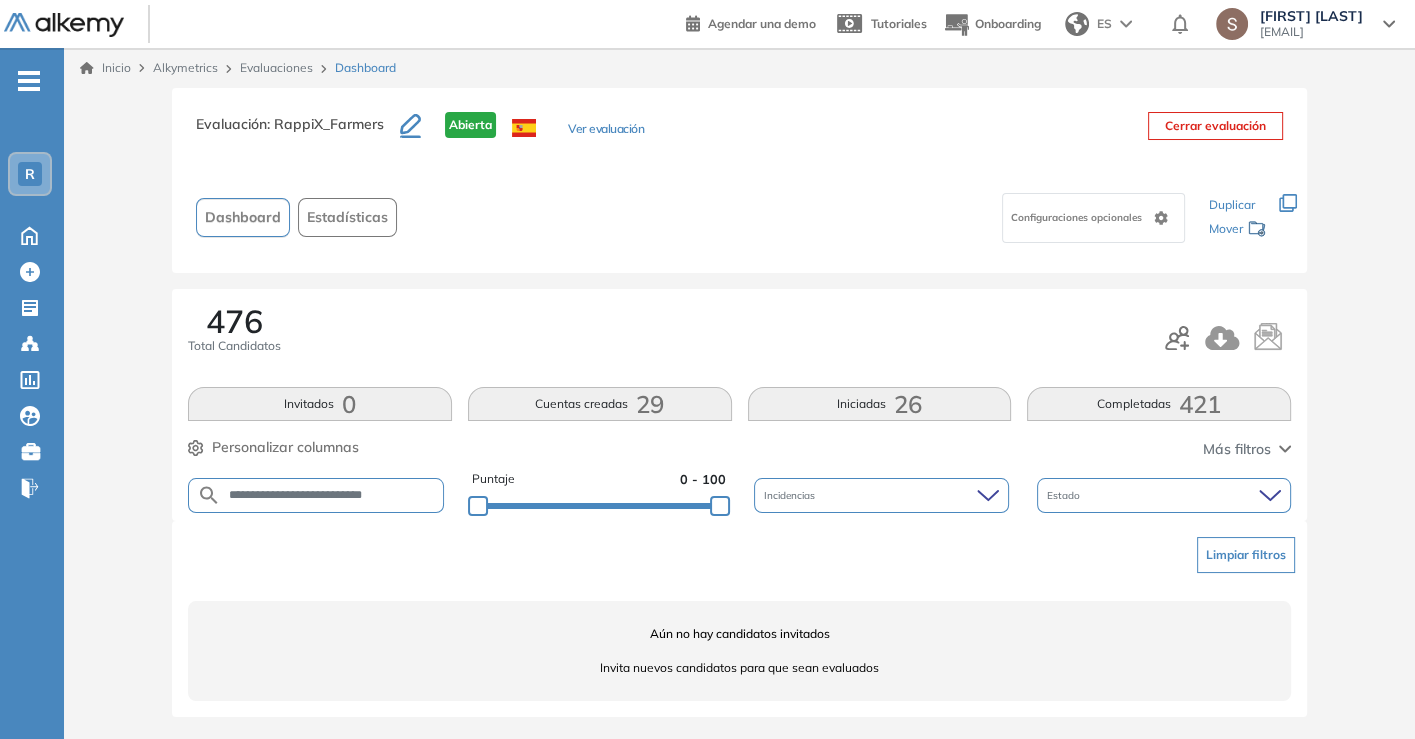 click on "**********" at bounding box center [332, 495] 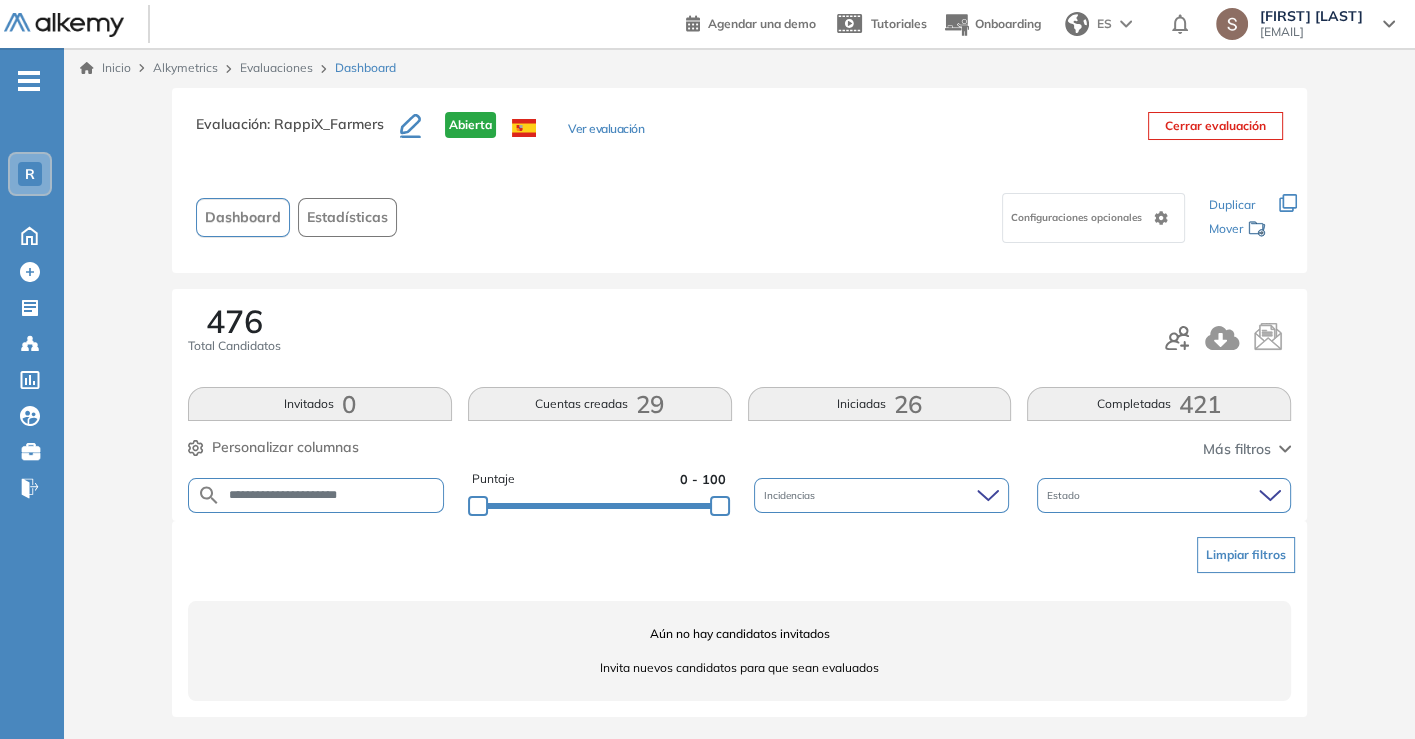 type on "**********" 